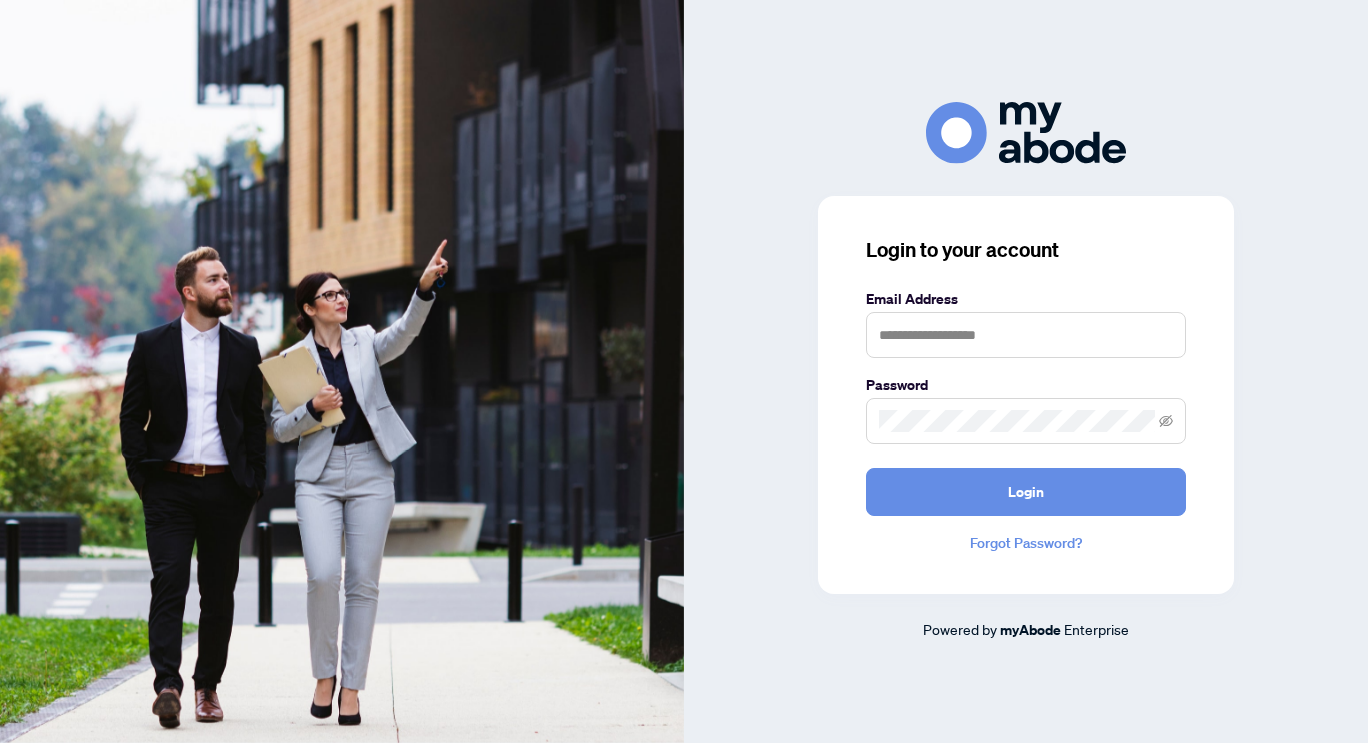 scroll, scrollTop: 0, scrollLeft: 0, axis: both 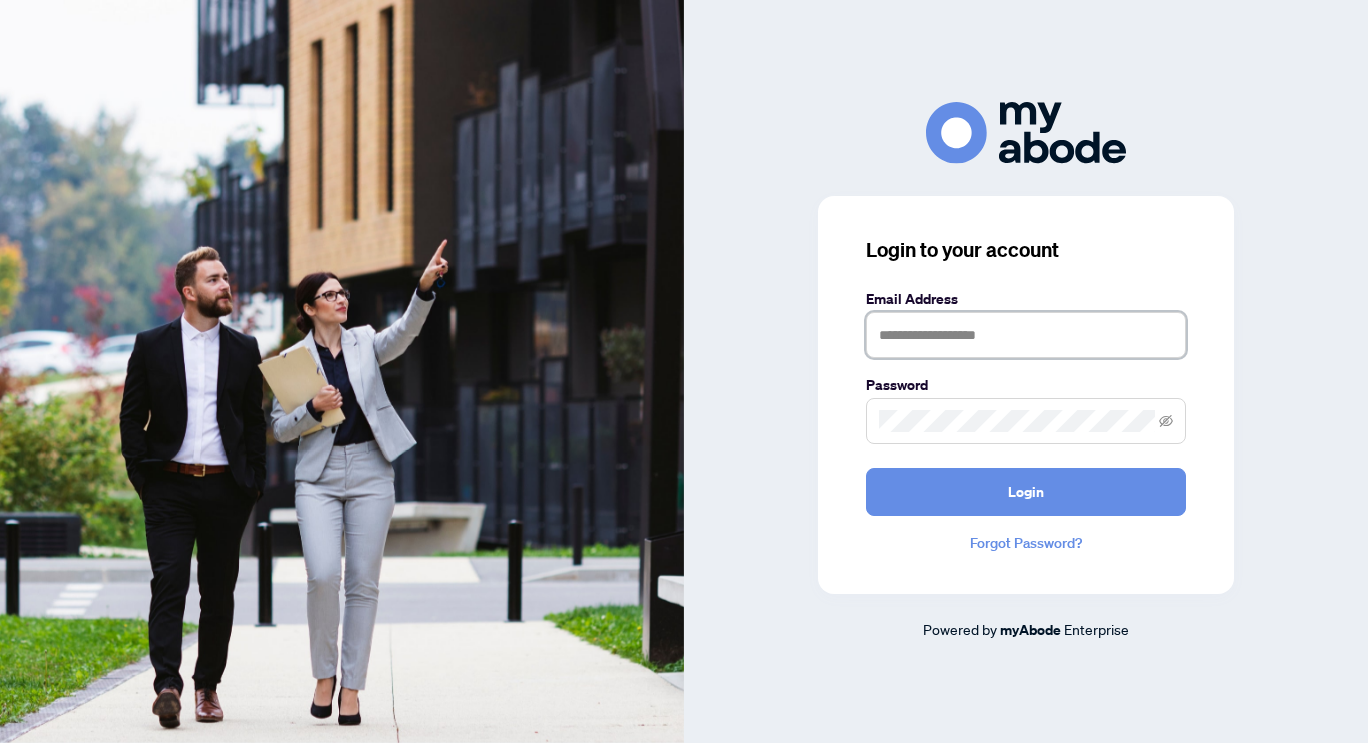 click at bounding box center [1026, 335] 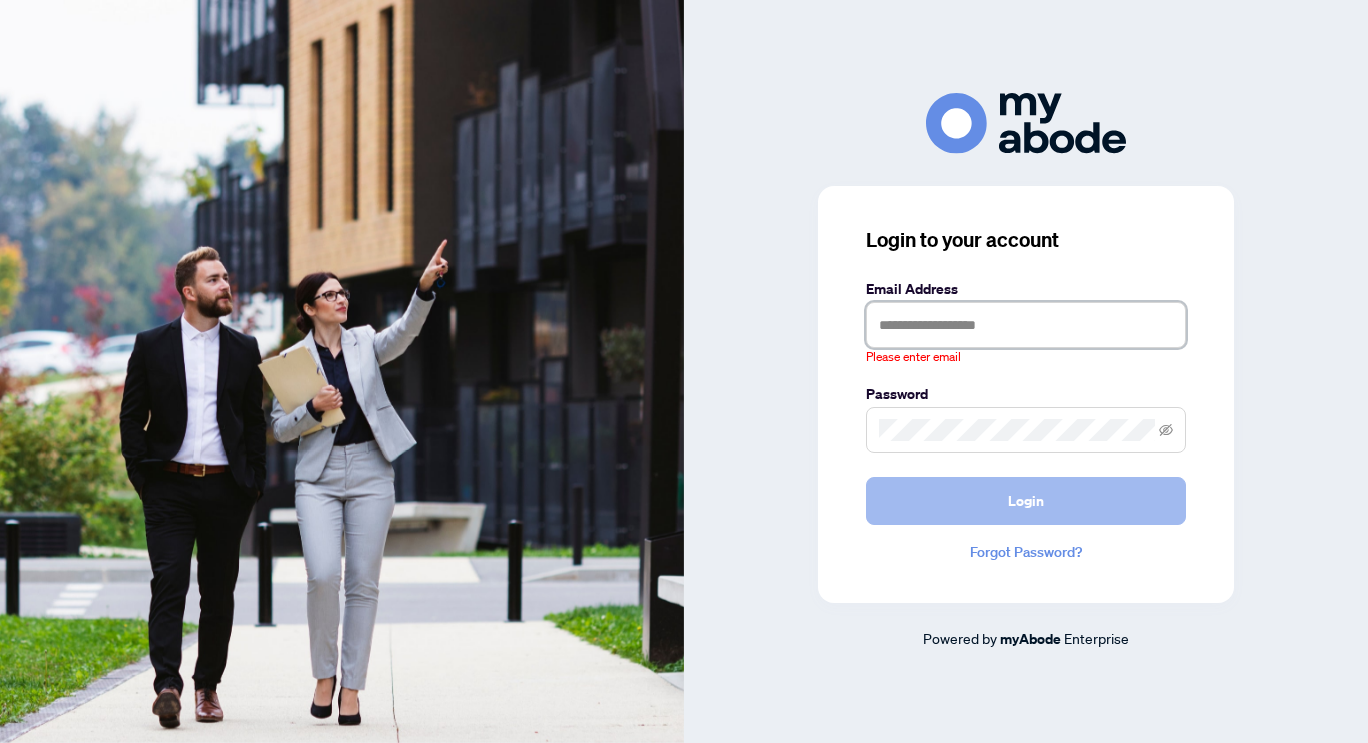 type on "**********" 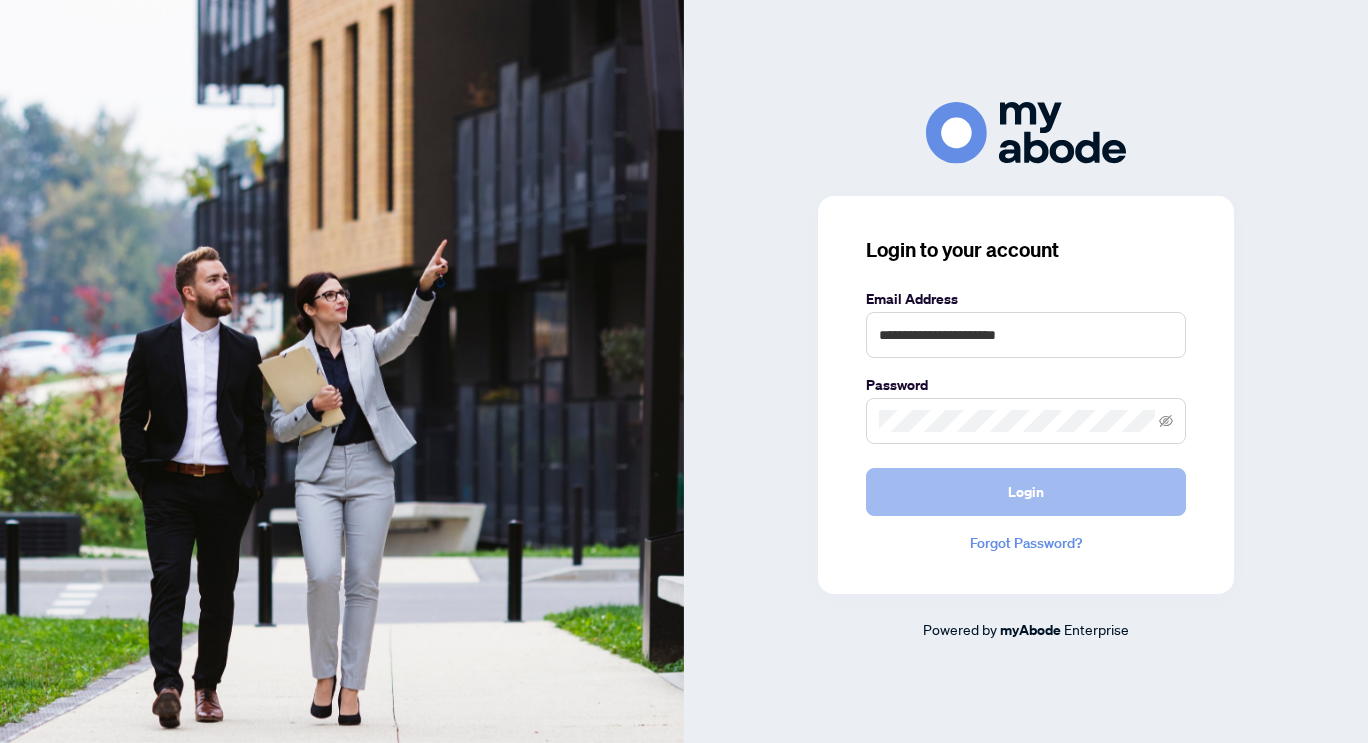 click on "Login" at bounding box center (1026, 492) 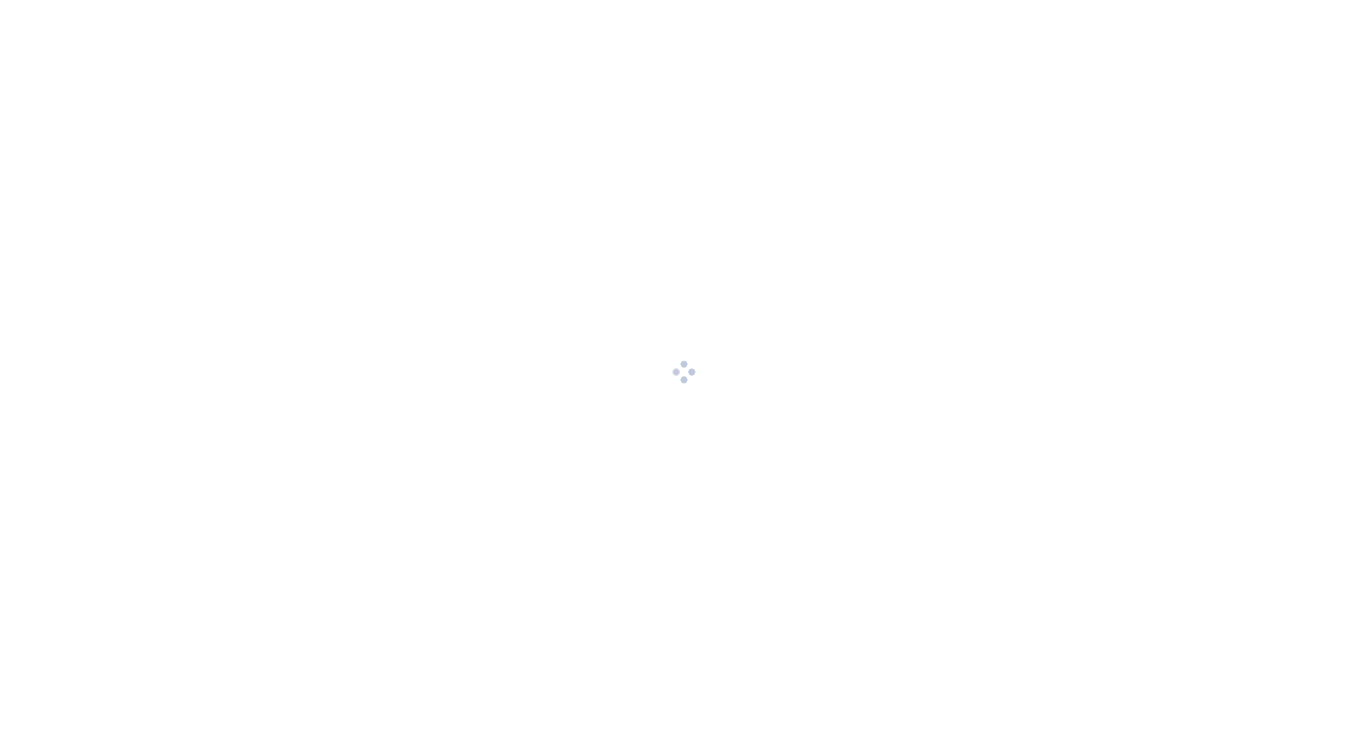 scroll, scrollTop: 0, scrollLeft: 0, axis: both 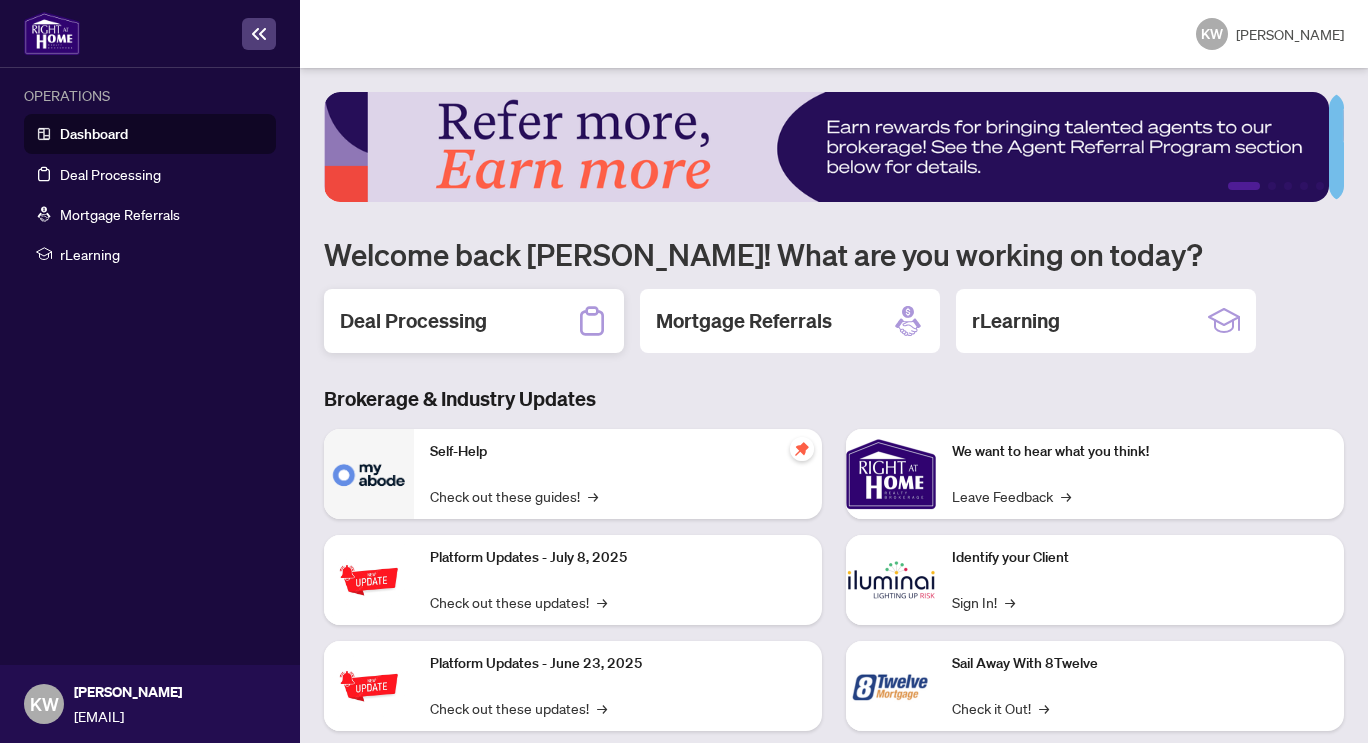 click on "Deal Processing" at bounding box center [413, 321] 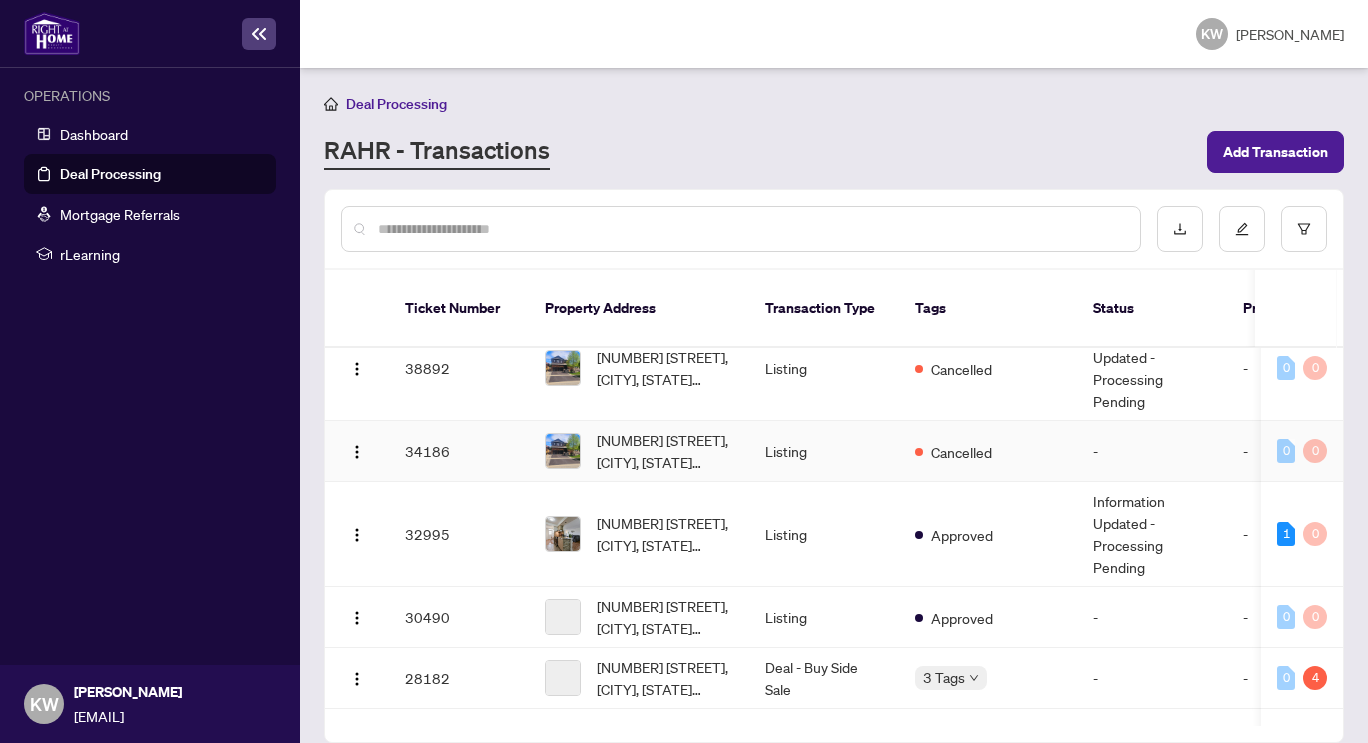scroll, scrollTop: 292, scrollLeft: 0, axis: vertical 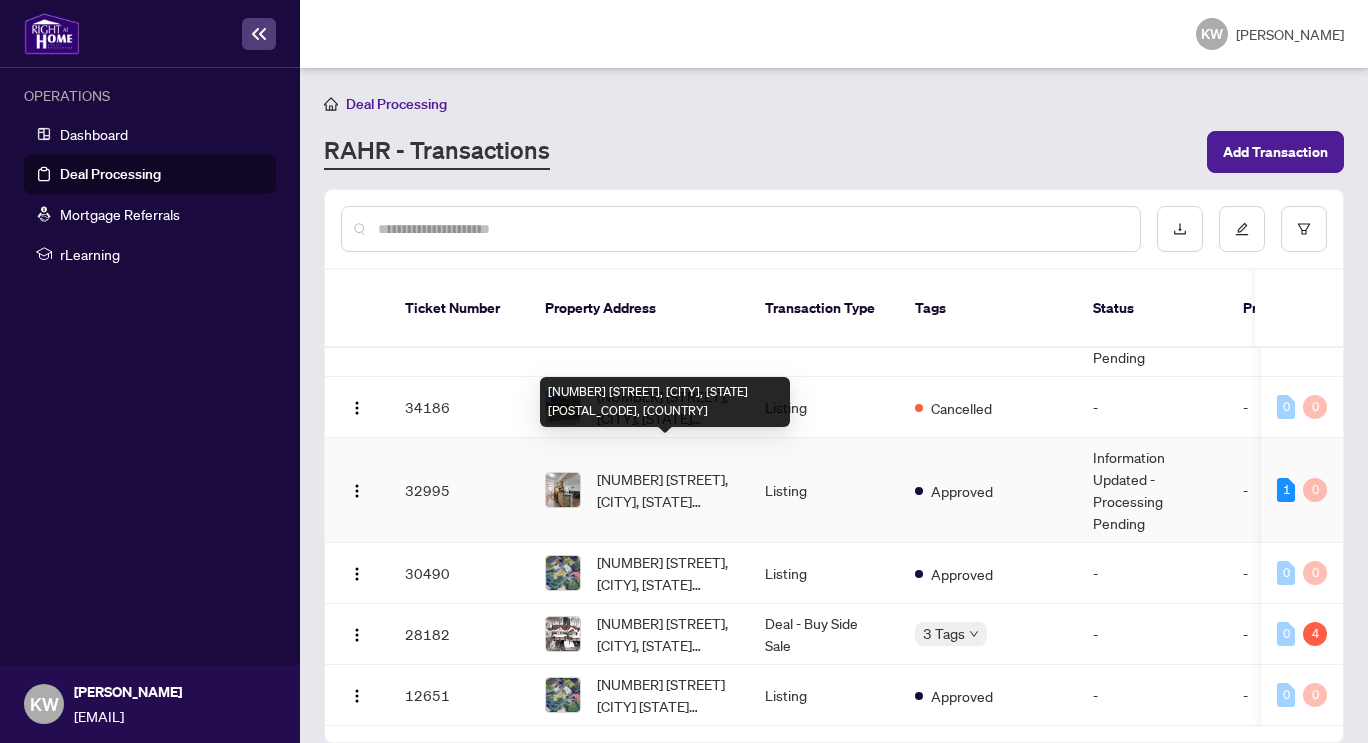 click on "607-3120 Kirwin Ave, Mississauga, Ontario L5A 3R2, Canada" at bounding box center [665, 490] 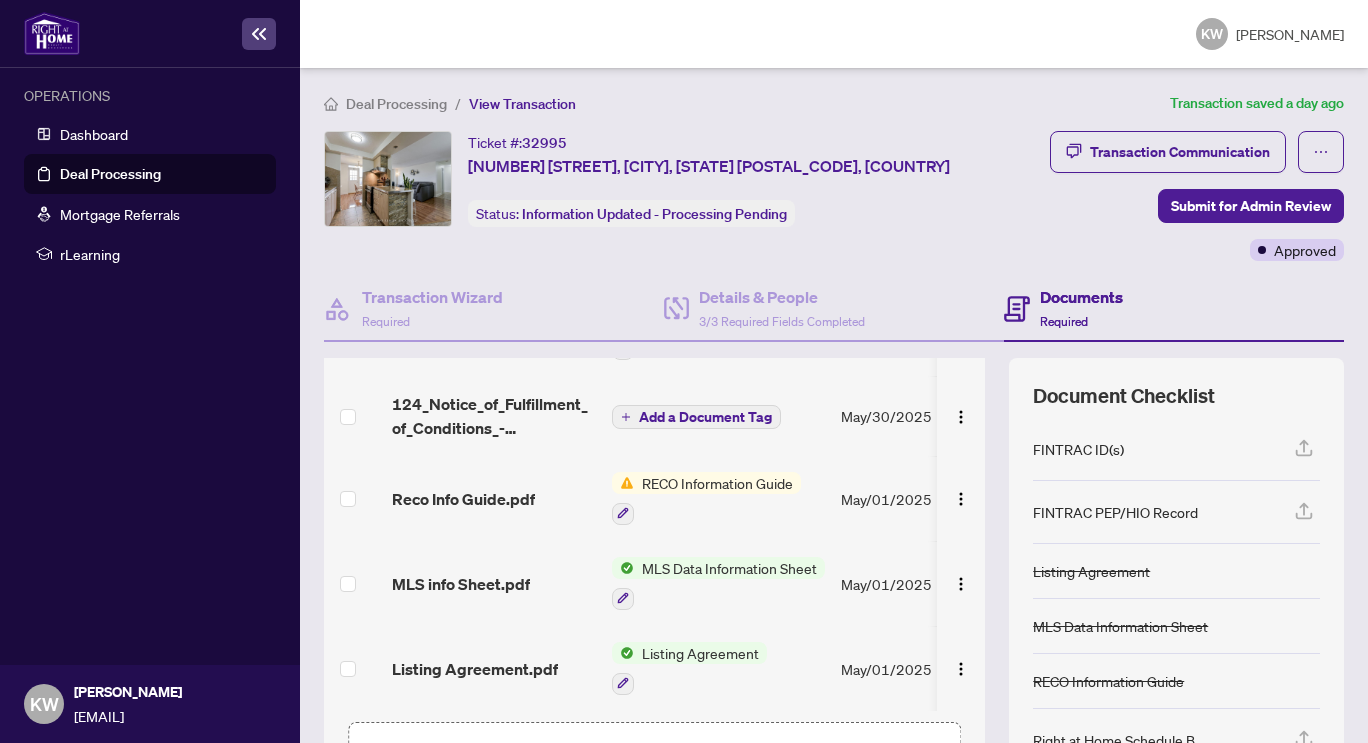 scroll, scrollTop: 125, scrollLeft: 0, axis: vertical 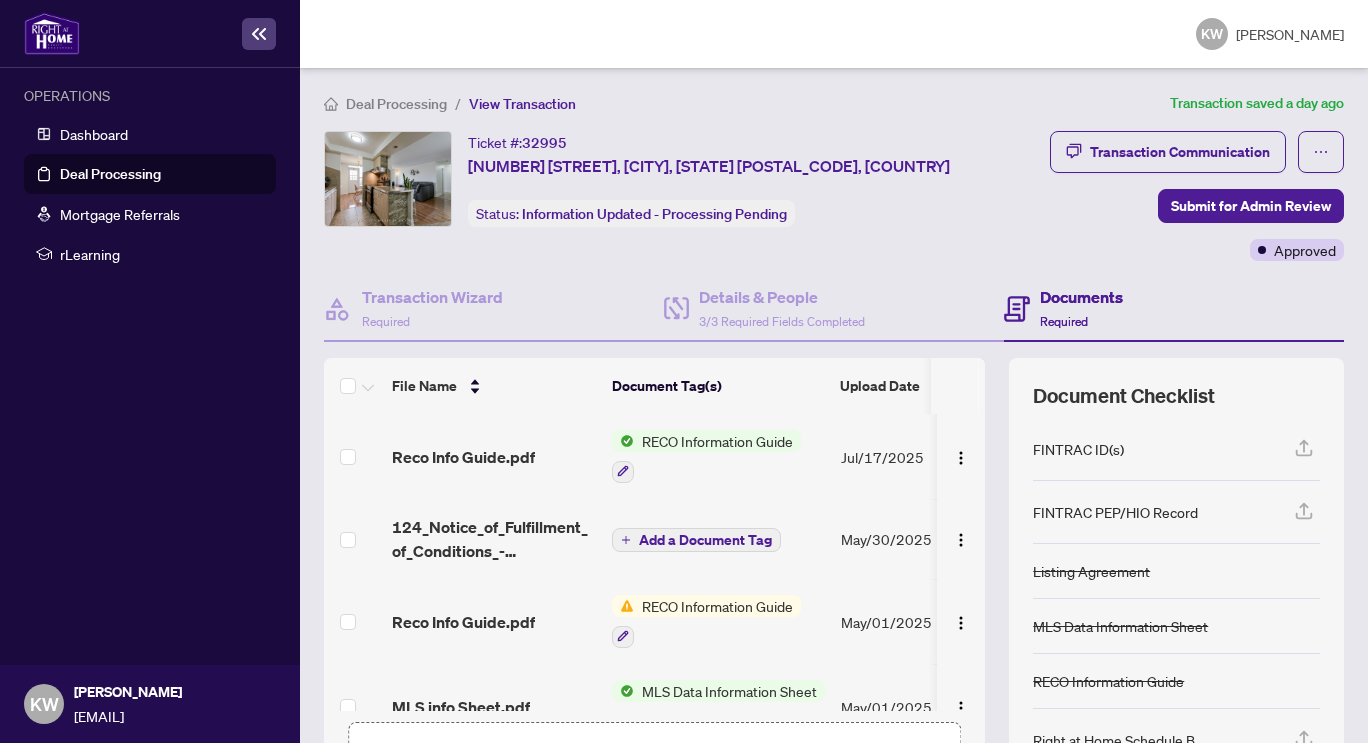 click on "Deal Processing" at bounding box center [110, 174] 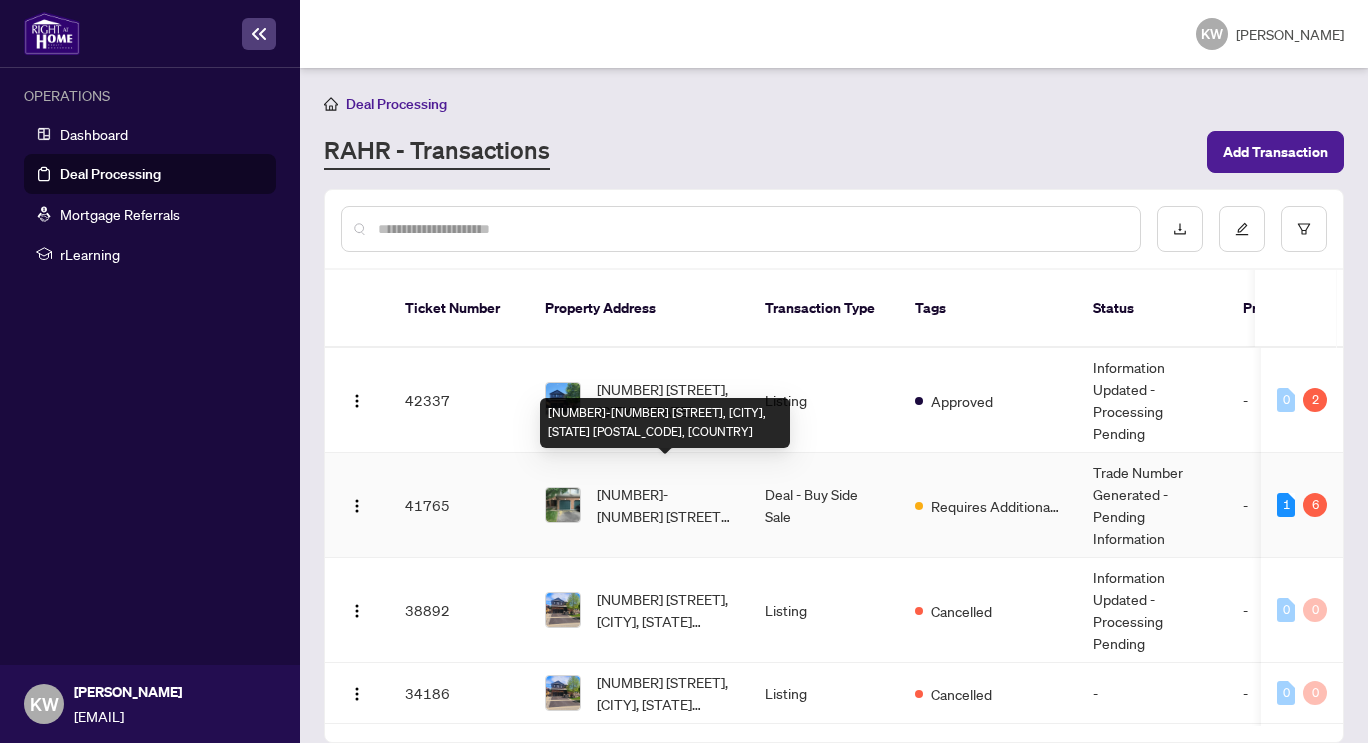 click on "65-2550 Thomas St, Mississauga, Ontario L5M 5N8, Canada" at bounding box center (665, 505) 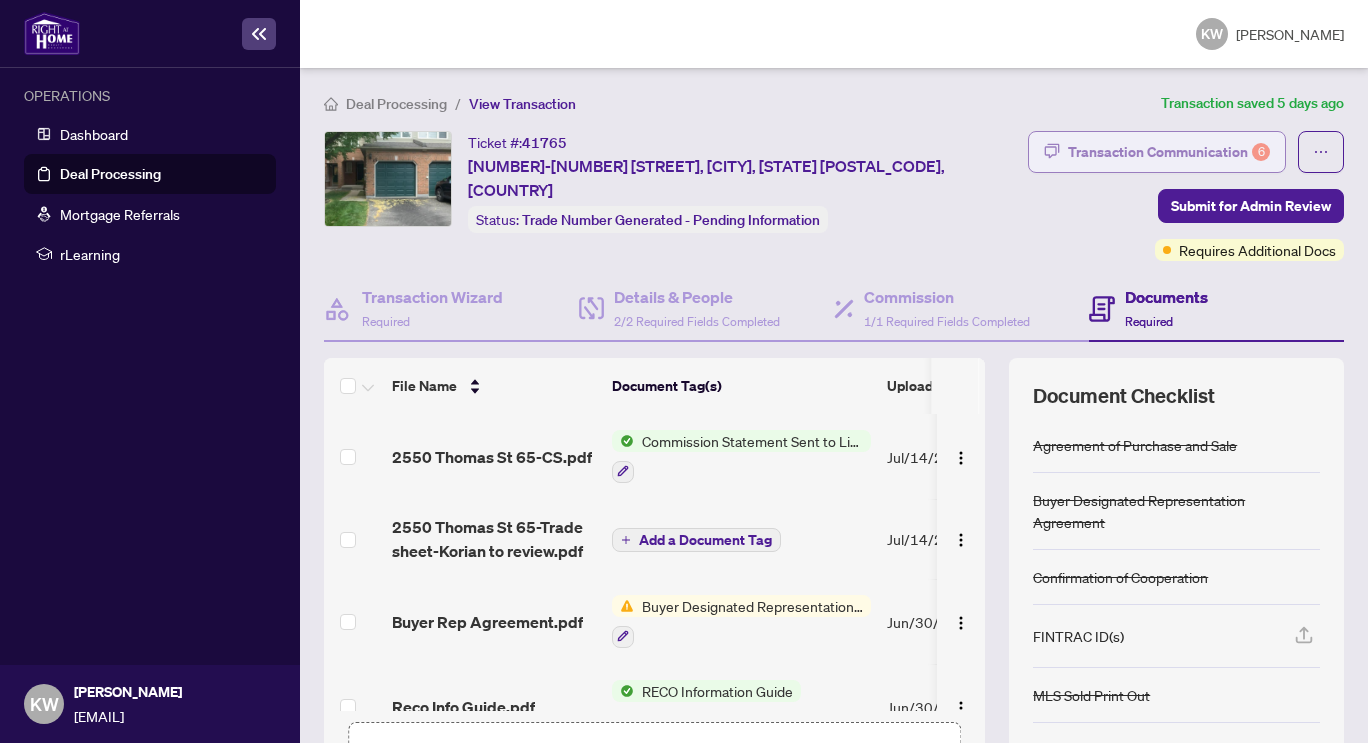 click on "Transaction Communication 6" at bounding box center (1169, 152) 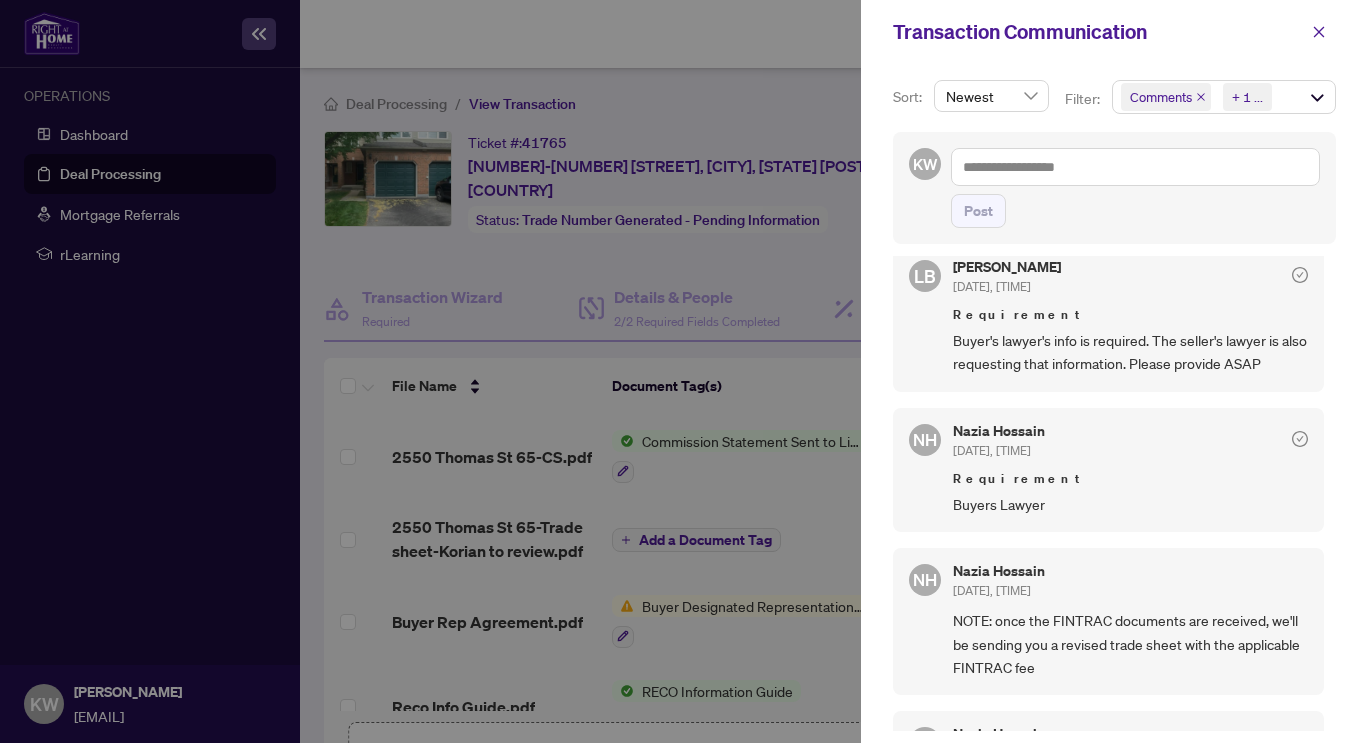 scroll, scrollTop: 0, scrollLeft: 0, axis: both 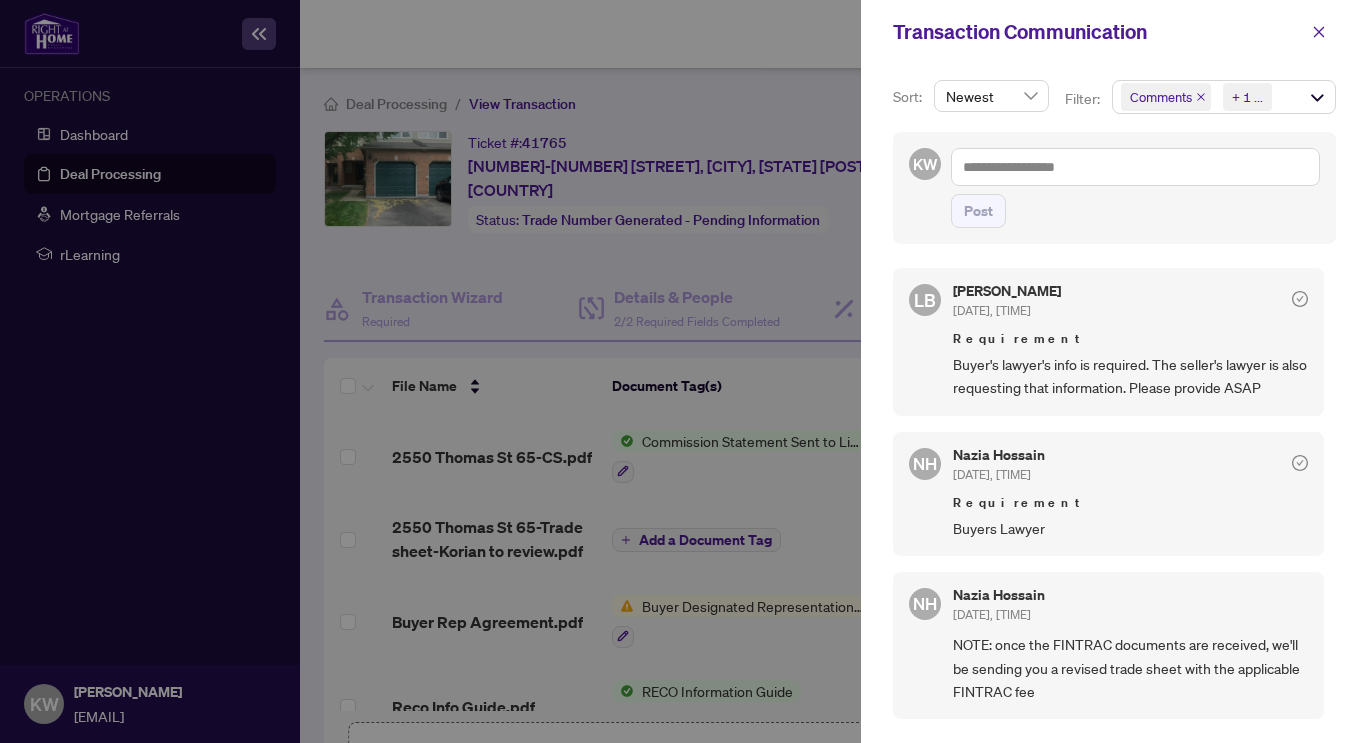 click at bounding box center (684, 371) 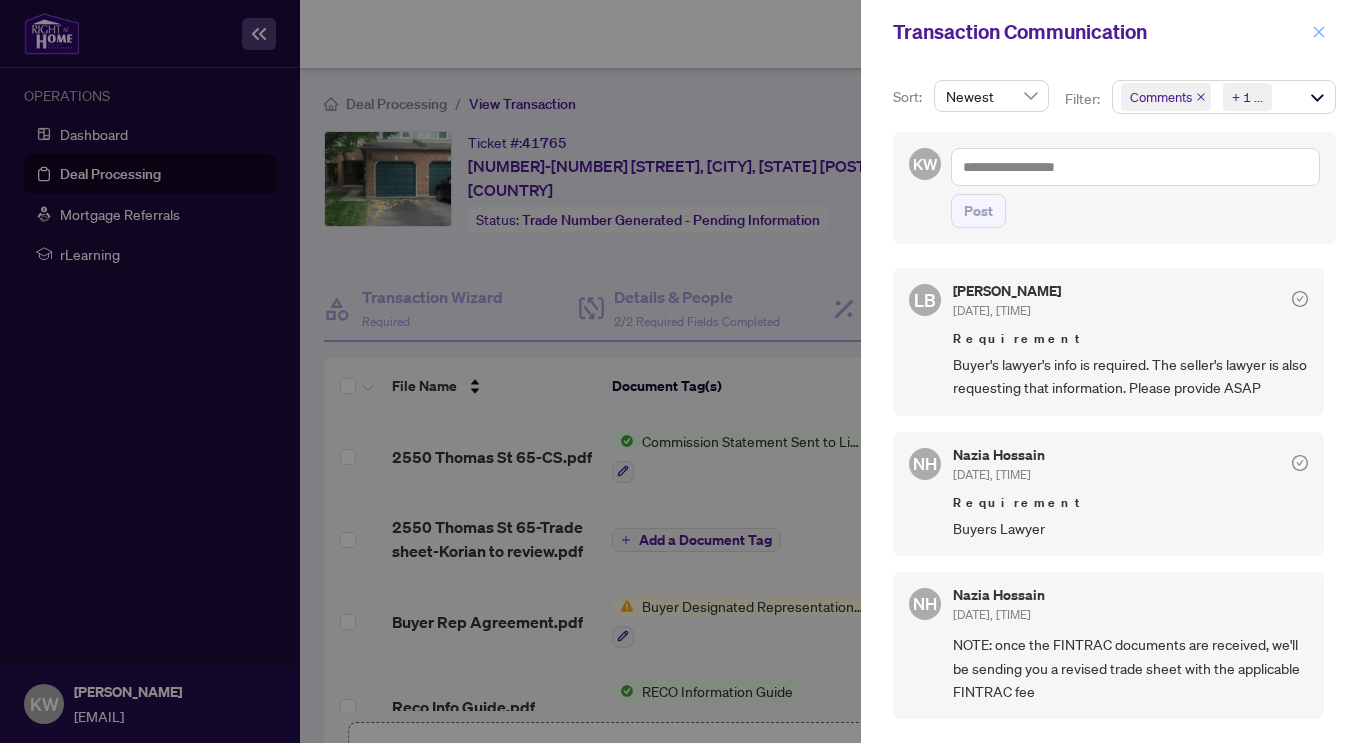 click 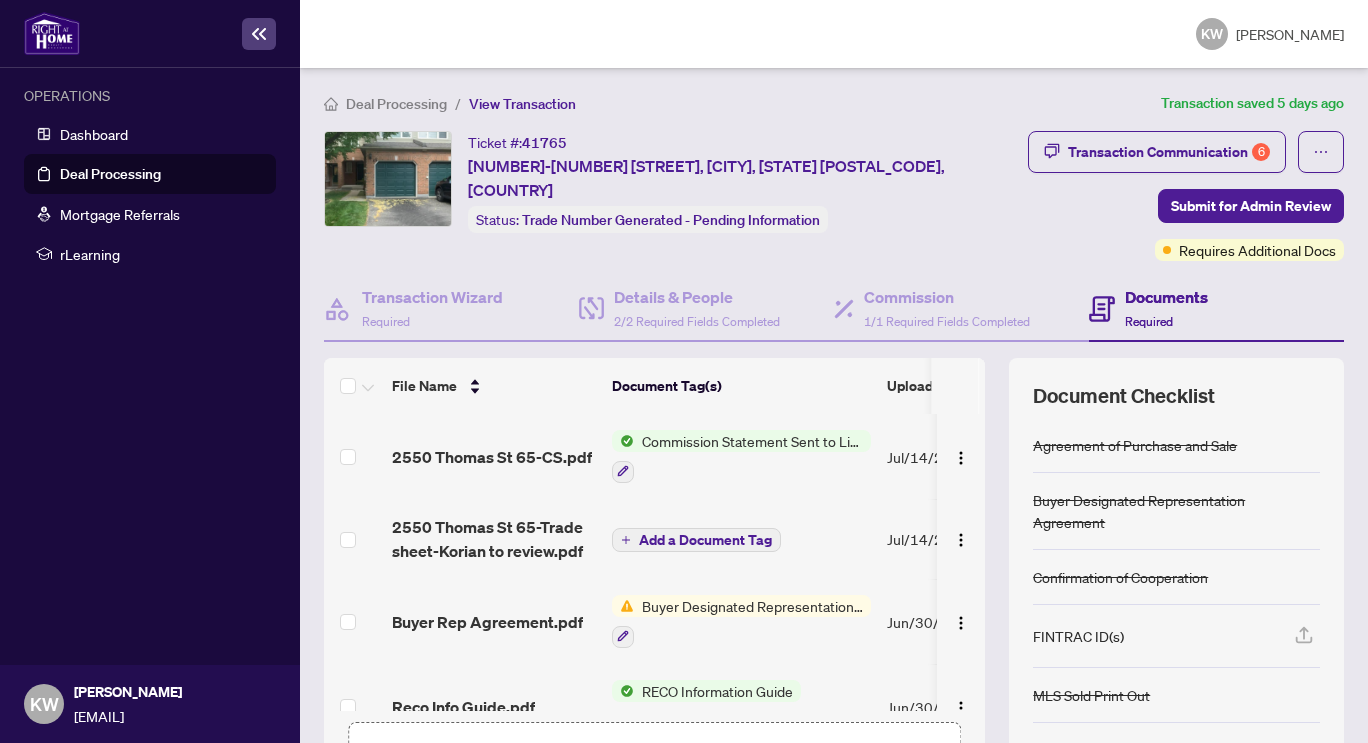 click at bounding box center [741, 636] 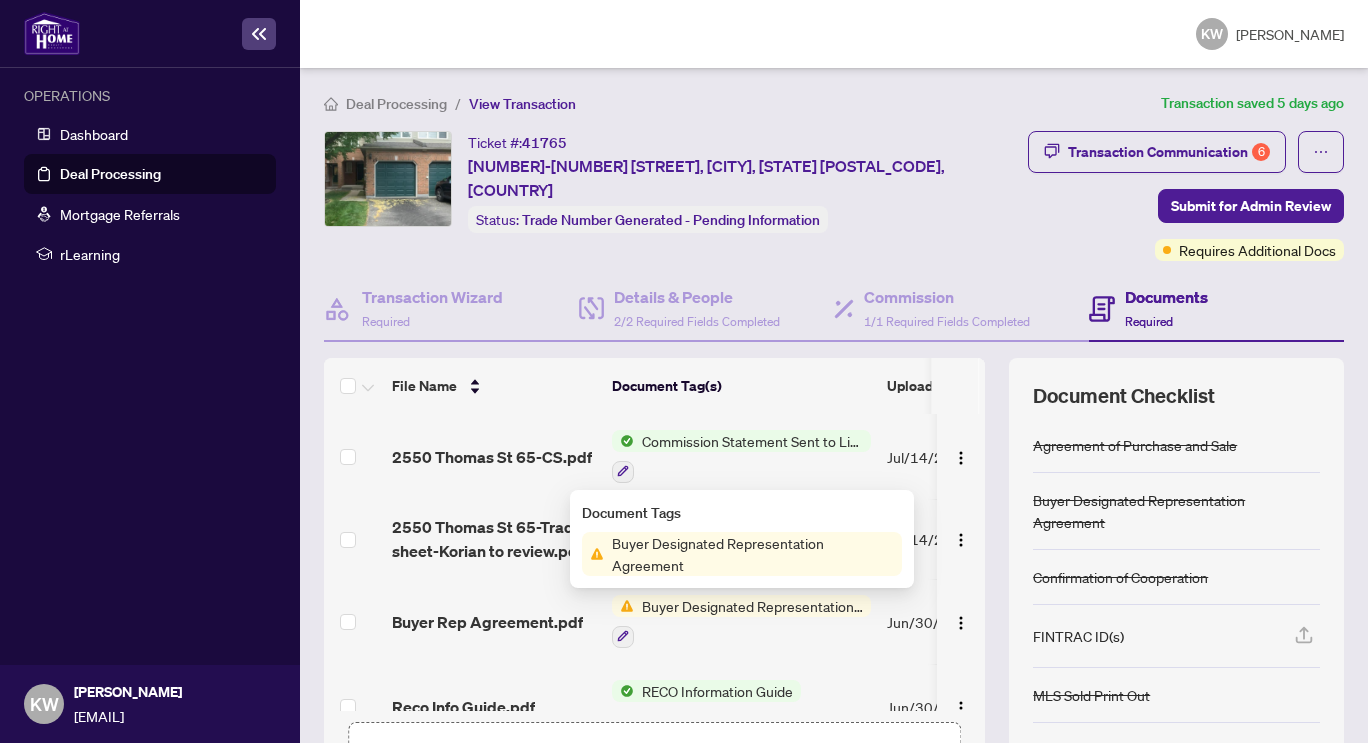 click on "Buyer Designated Representation Agreement" at bounding box center (753, 554) 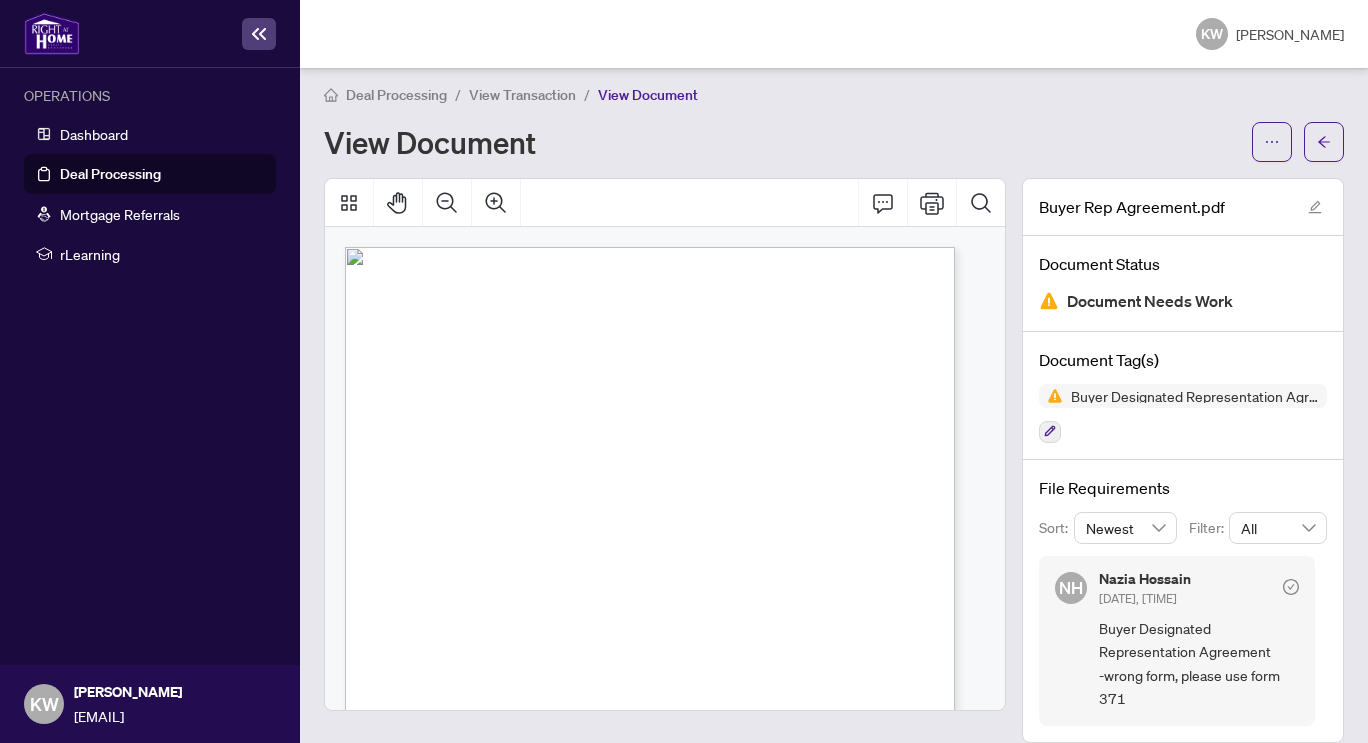 scroll, scrollTop: 0, scrollLeft: 0, axis: both 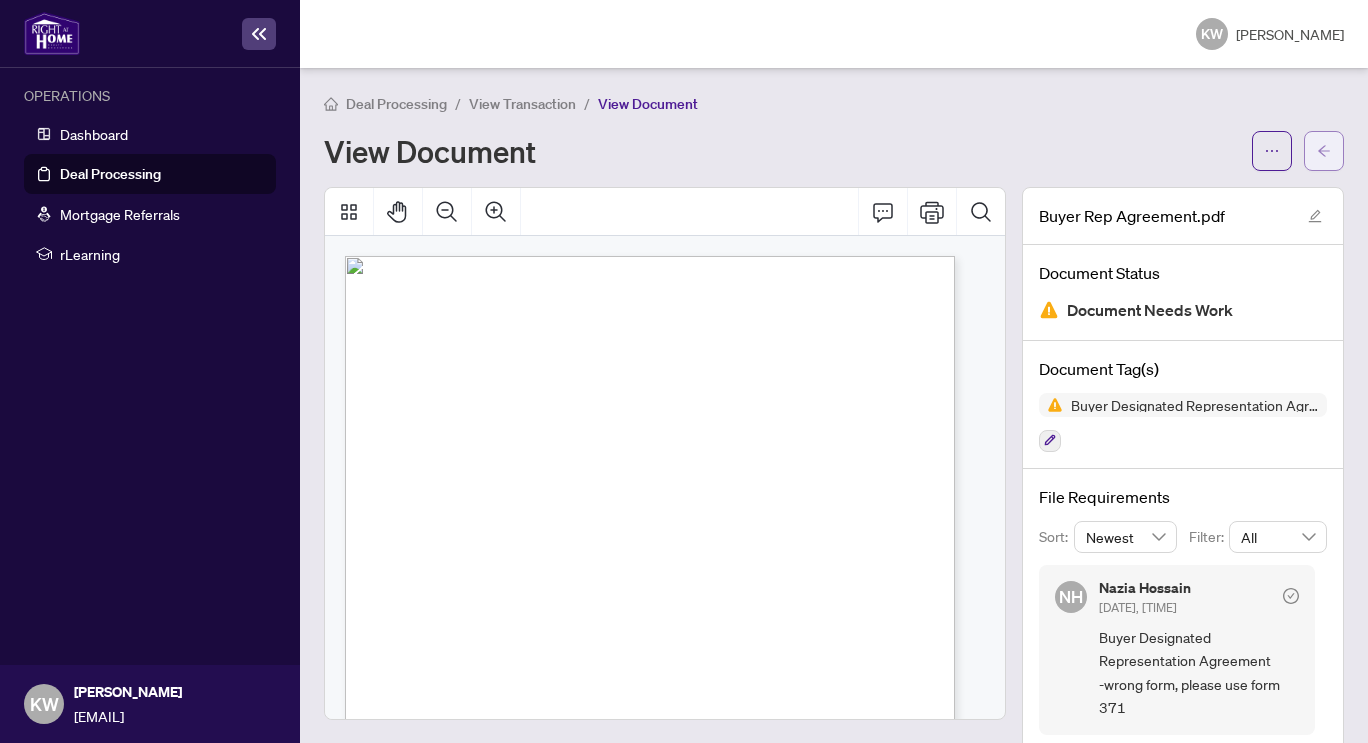 click 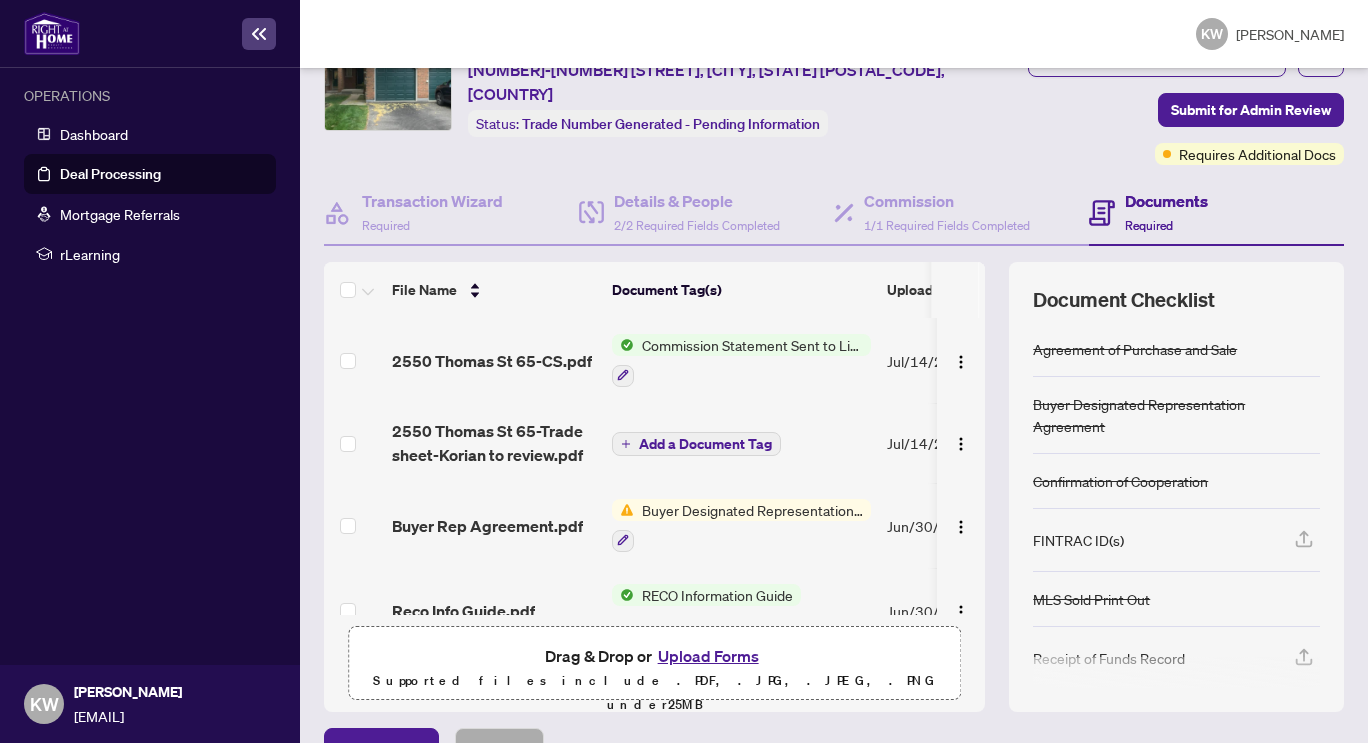 scroll, scrollTop: 145, scrollLeft: 0, axis: vertical 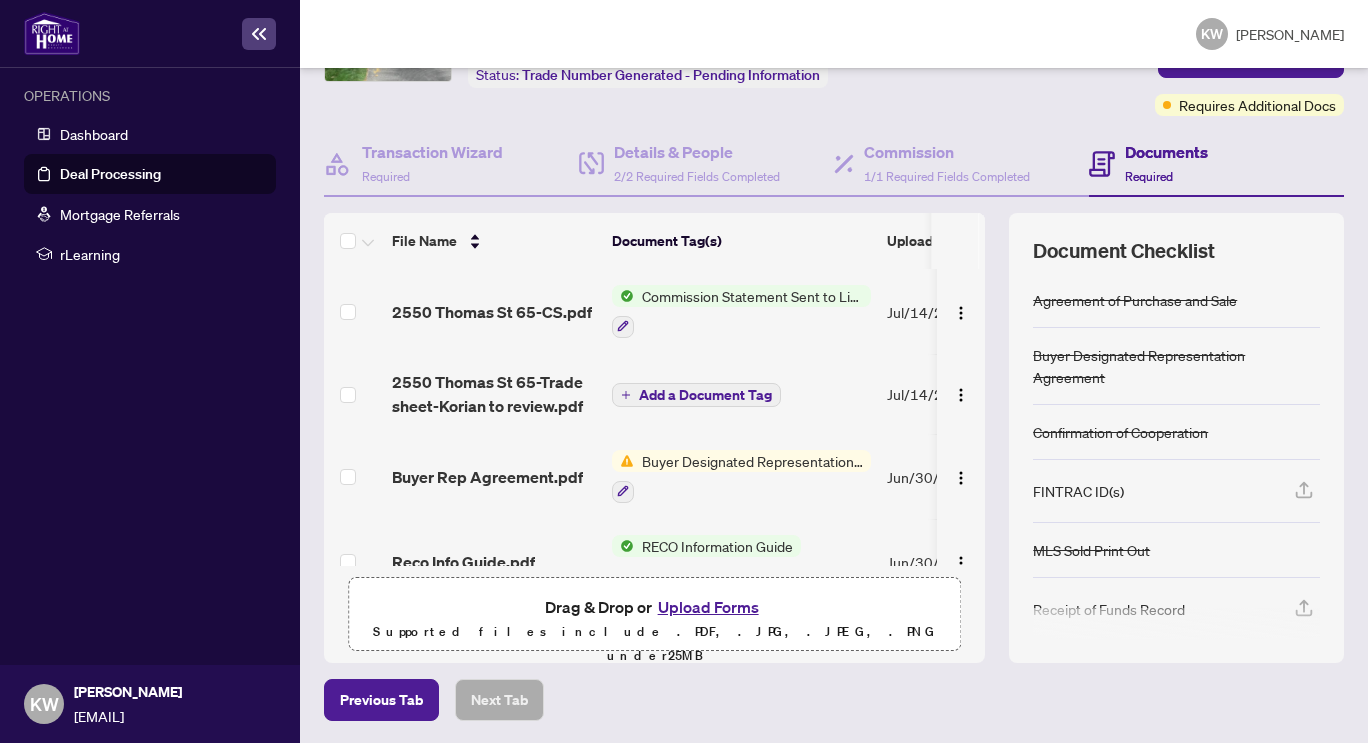 click on "Upload Forms" at bounding box center [708, 607] 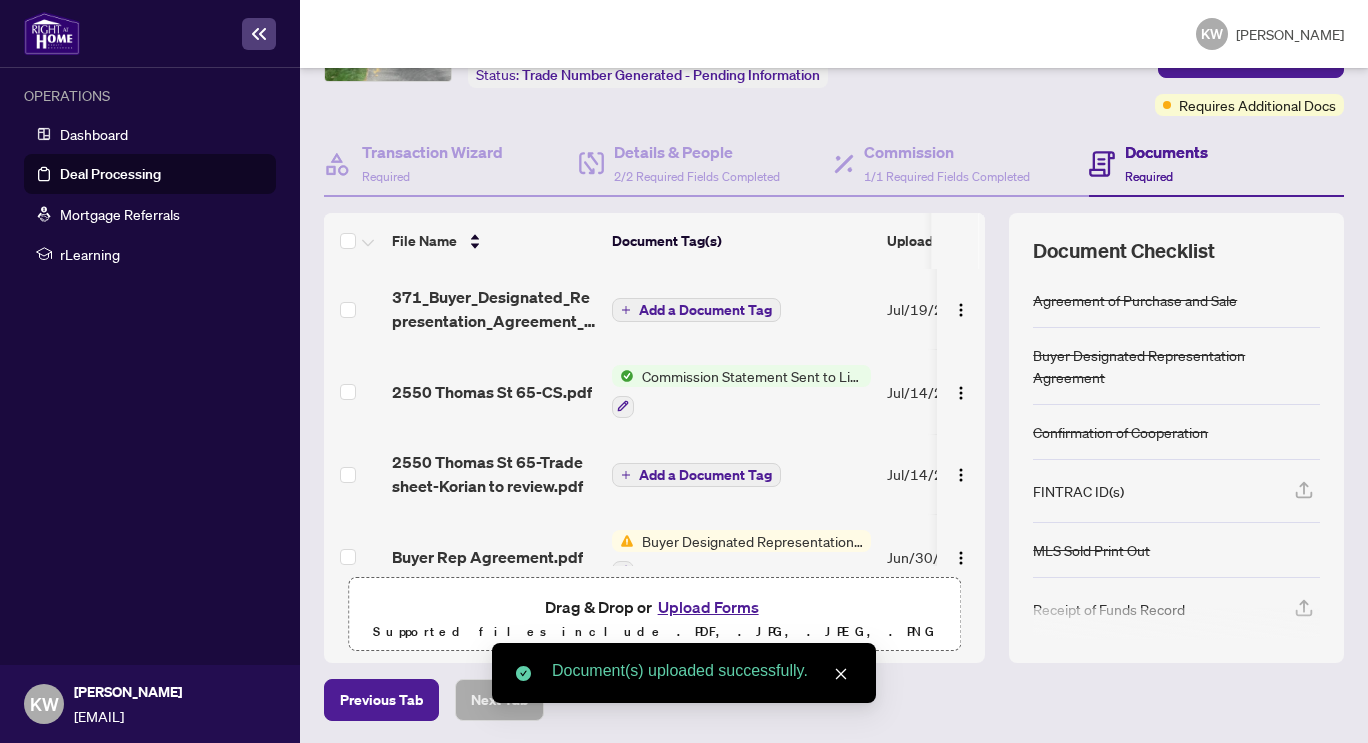 scroll, scrollTop: 0, scrollLeft: 0, axis: both 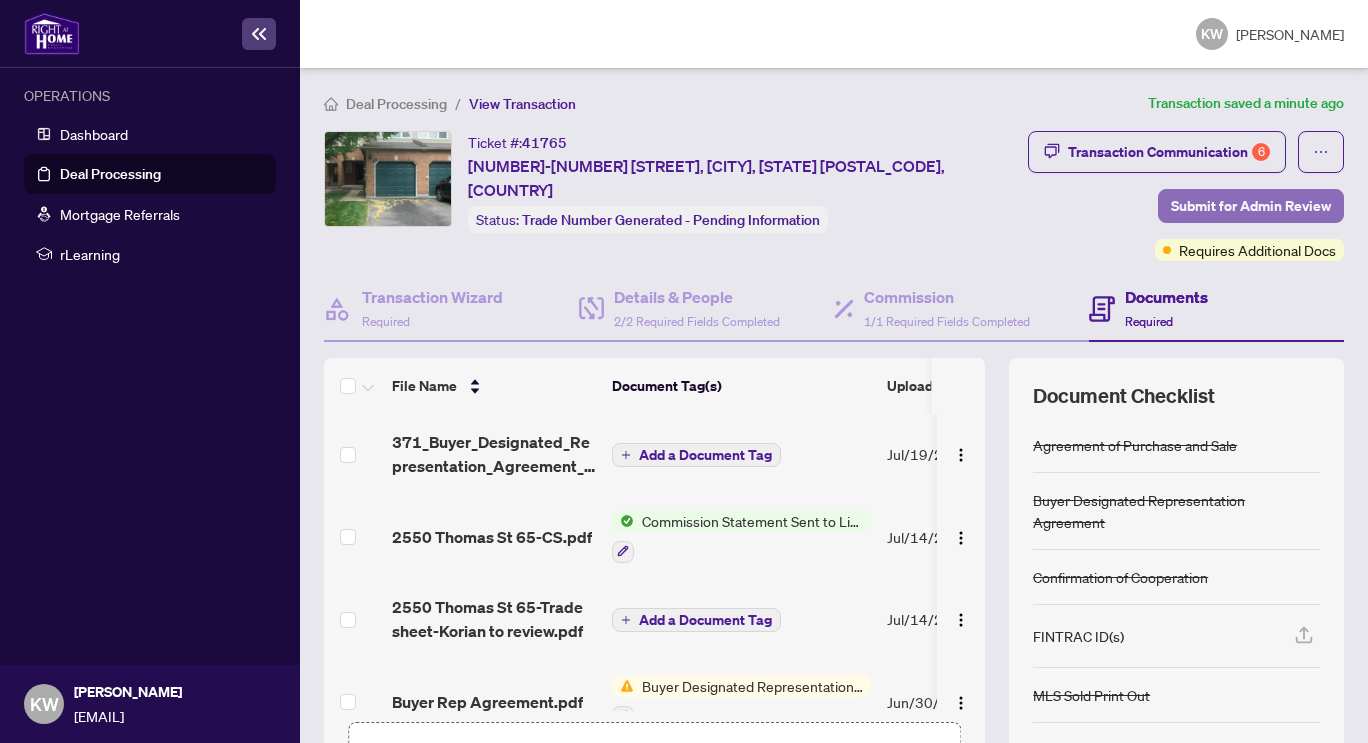 click on "Submit for Admin Review" at bounding box center (1251, 206) 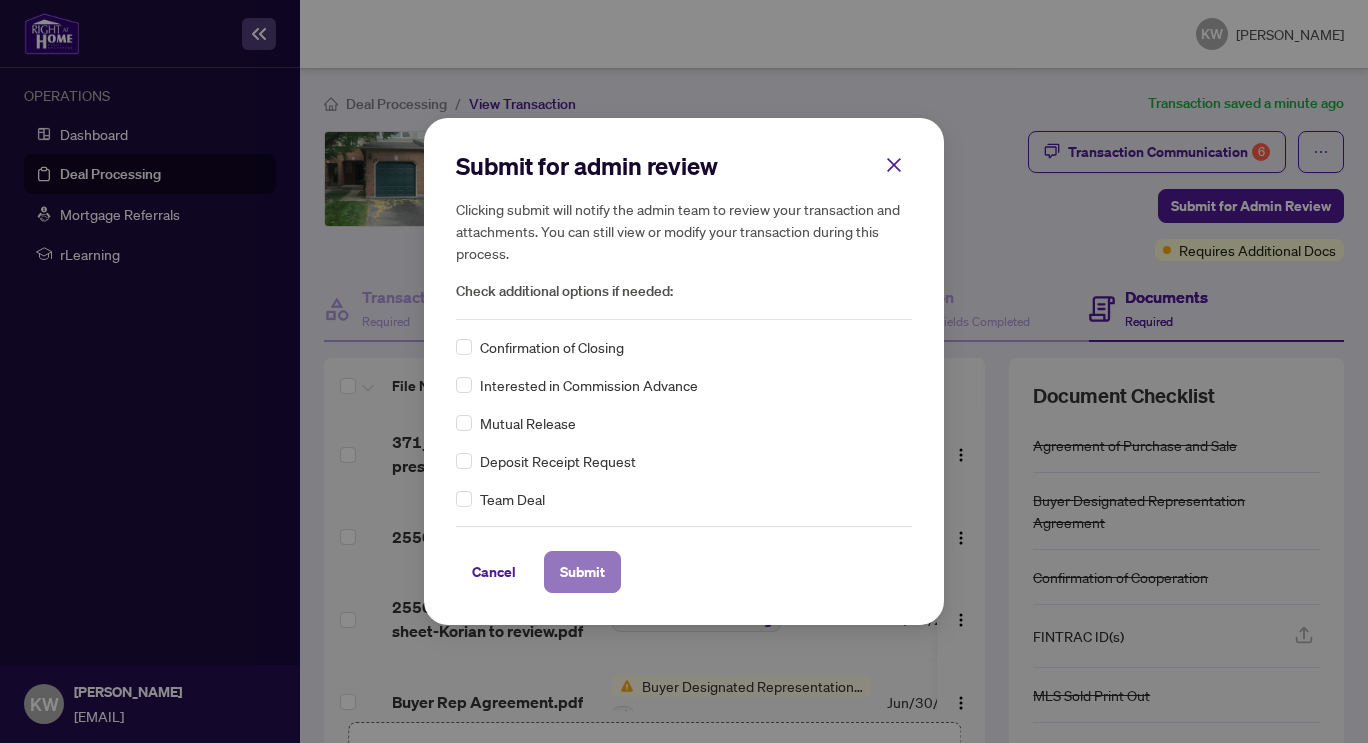 click on "Submit" at bounding box center [582, 572] 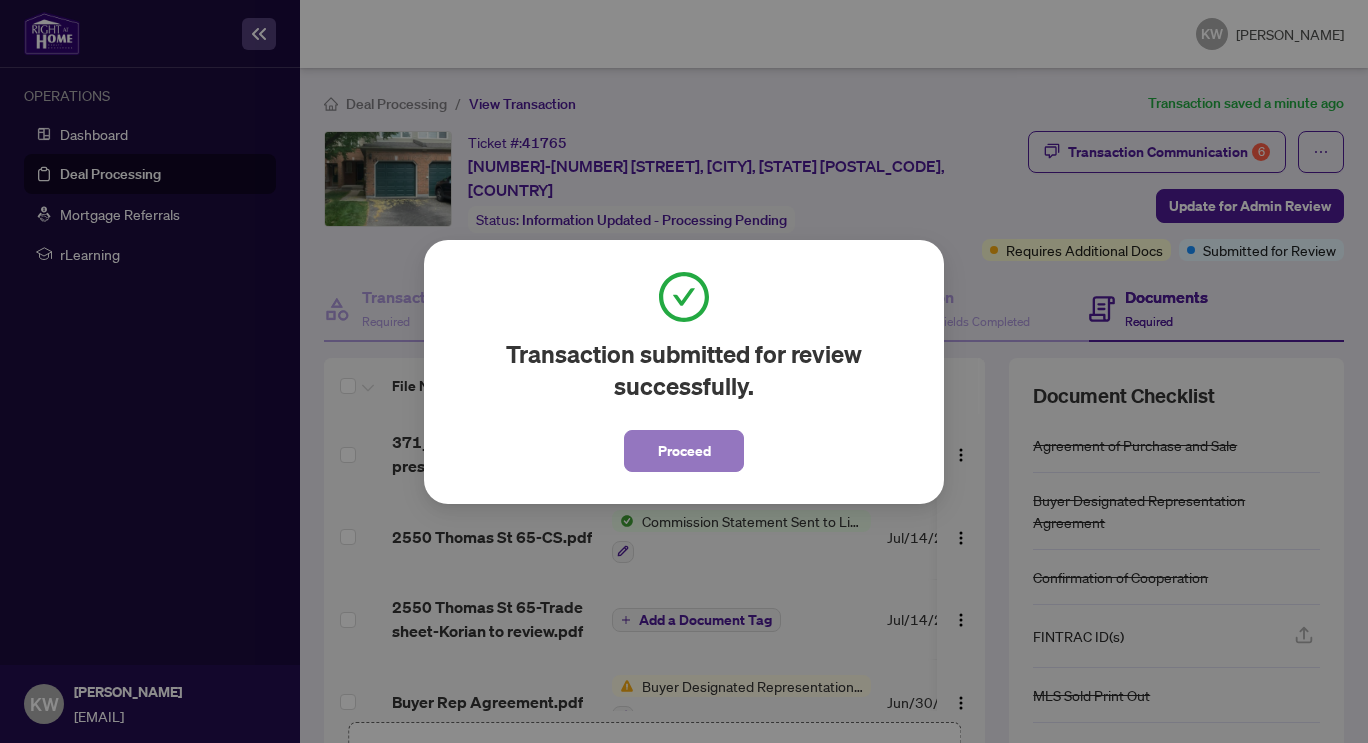 click on "Proceed" at bounding box center [684, 451] 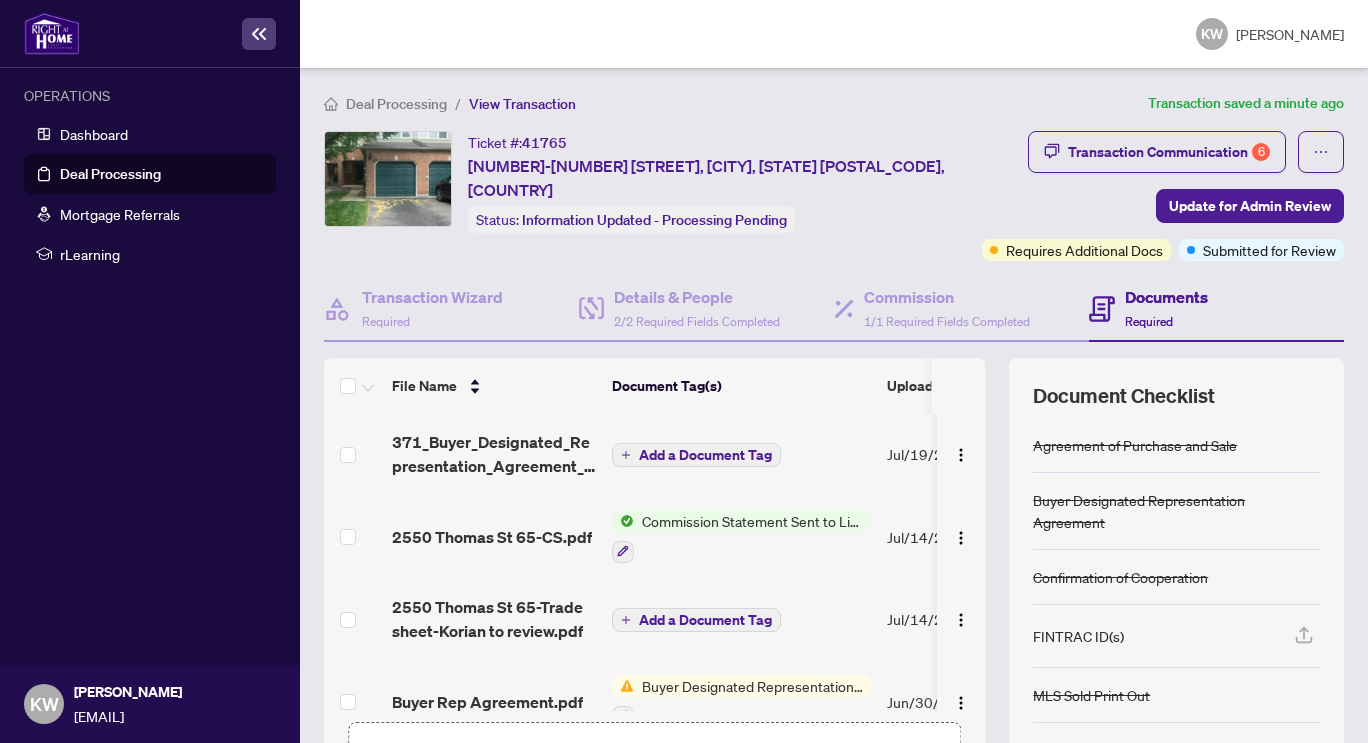 click on "Documents" at bounding box center (1166, 297) 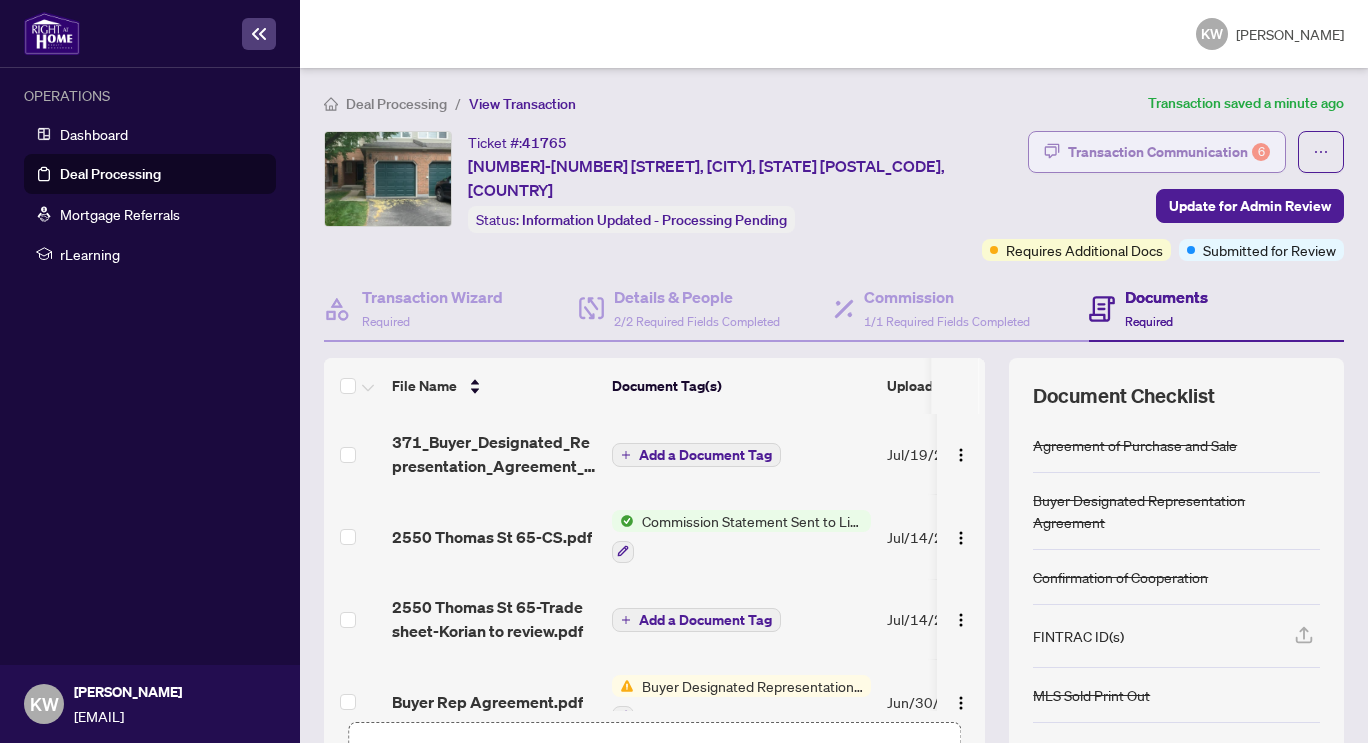 click on "Transaction Communication 6" at bounding box center [1169, 152] 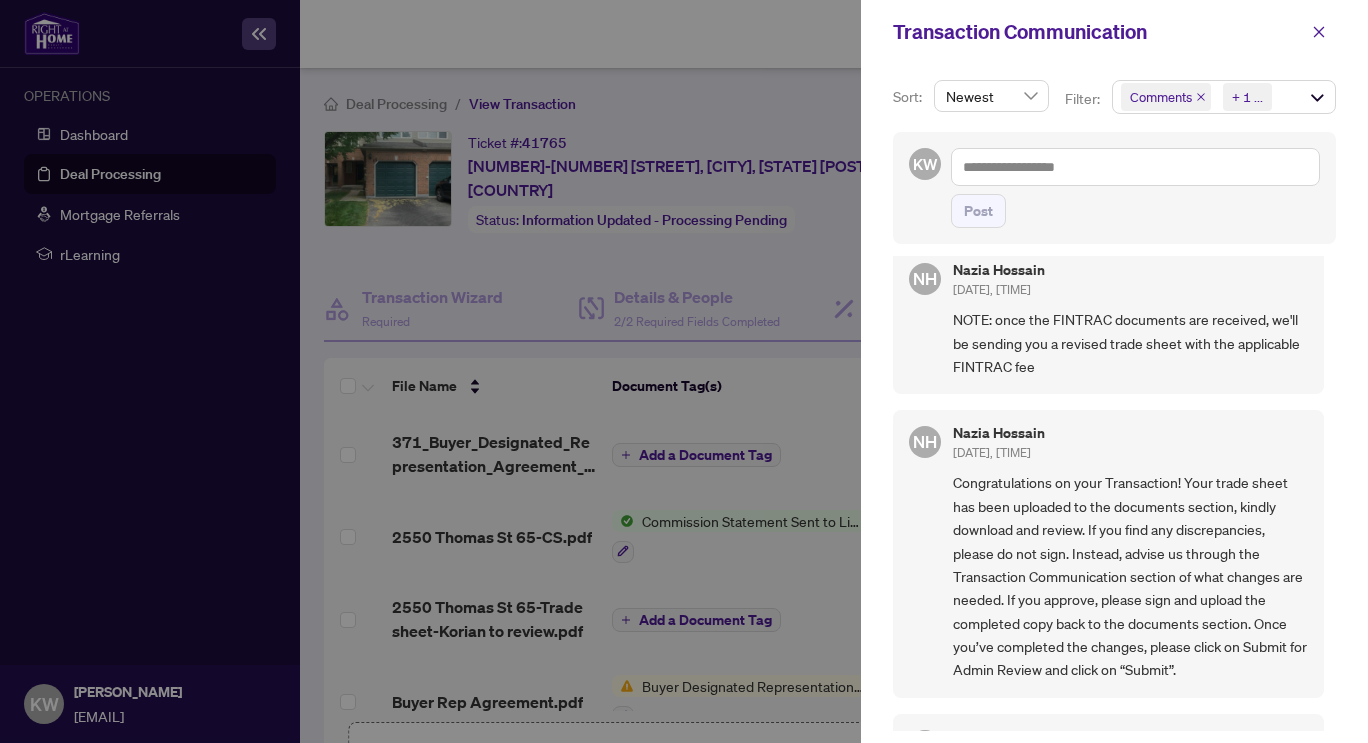scroll, scrollTop: 400, scrollLeft: 0, axis: vertical 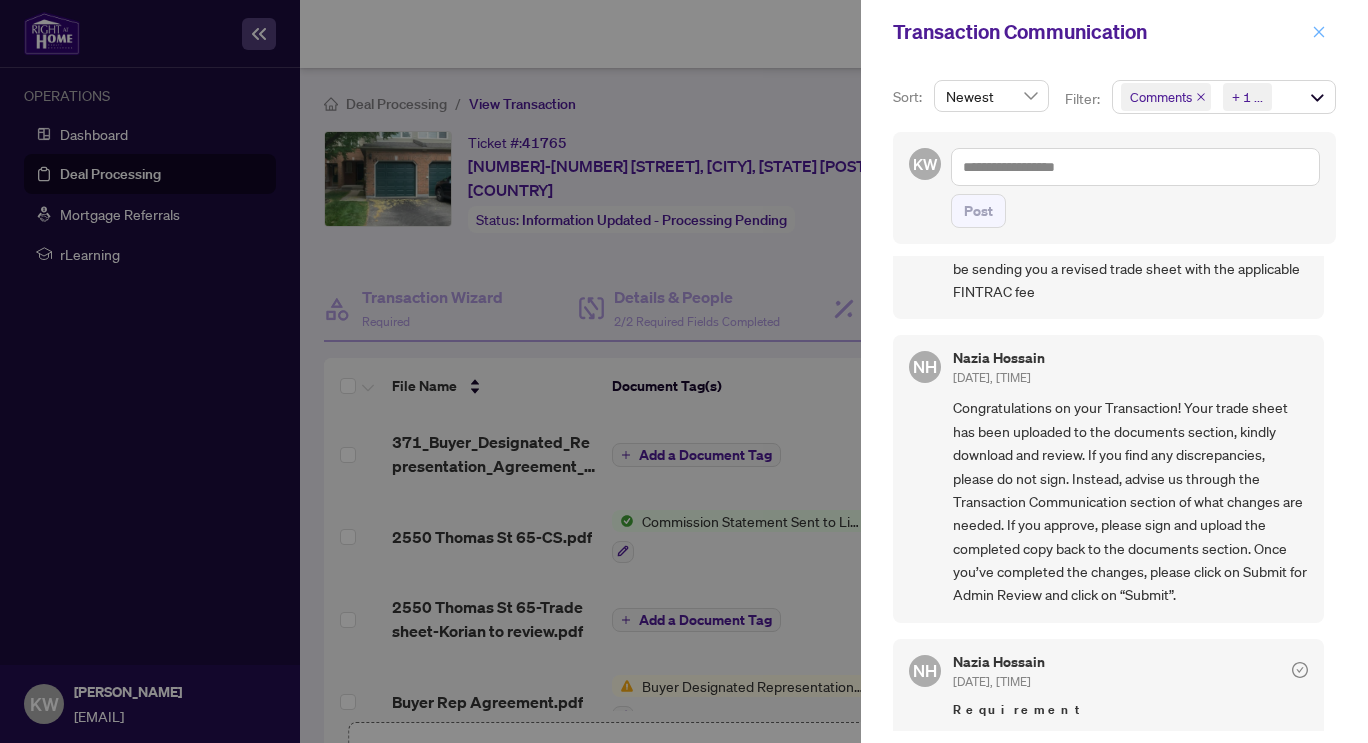click 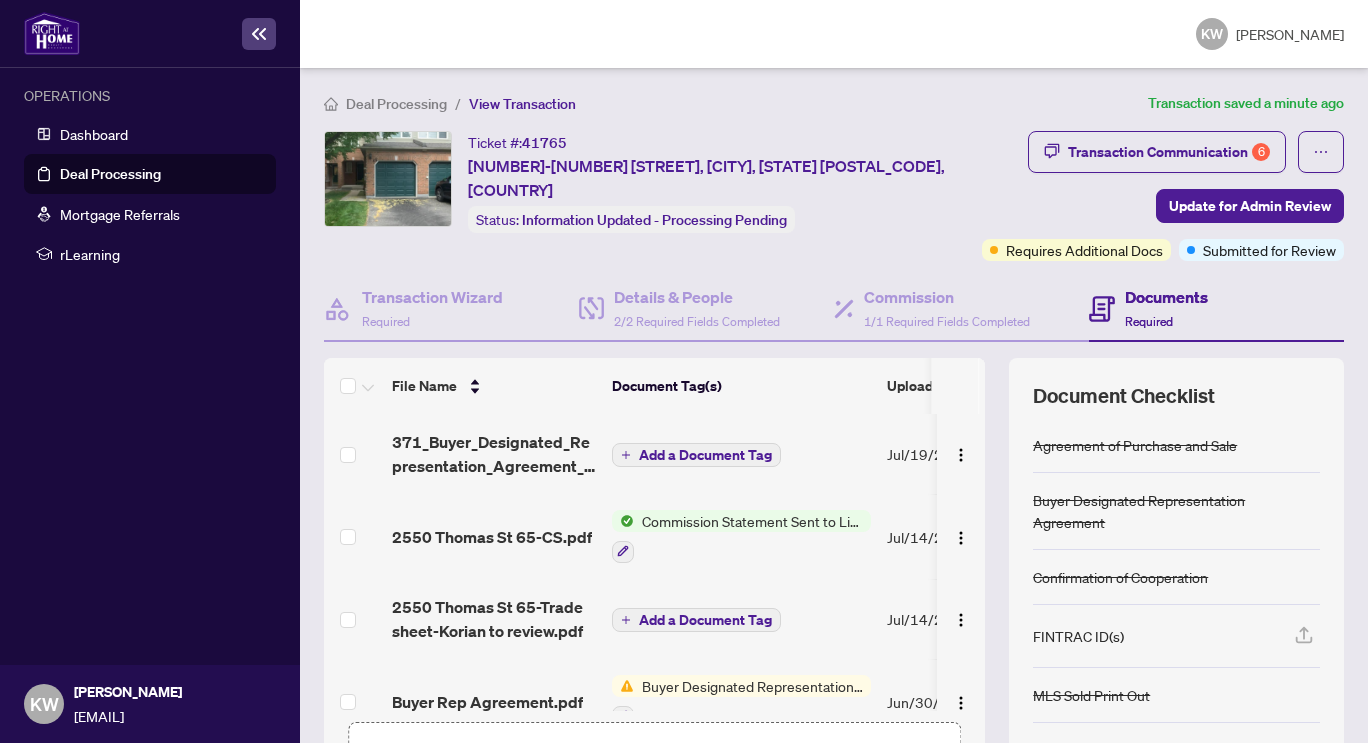 click on "Documents" at bounding box center (1166, 297) 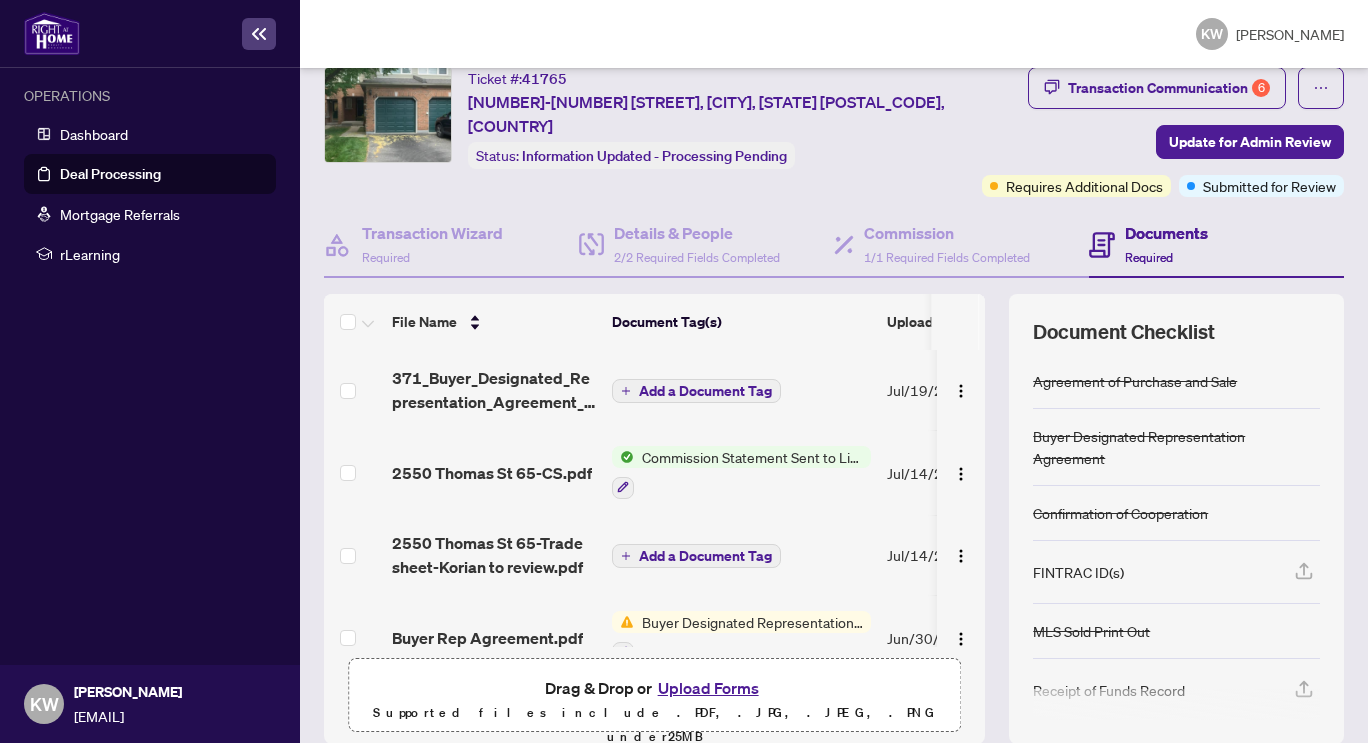 scroll, scrollTop: 100, scrollLeft: 0, axis: vertical 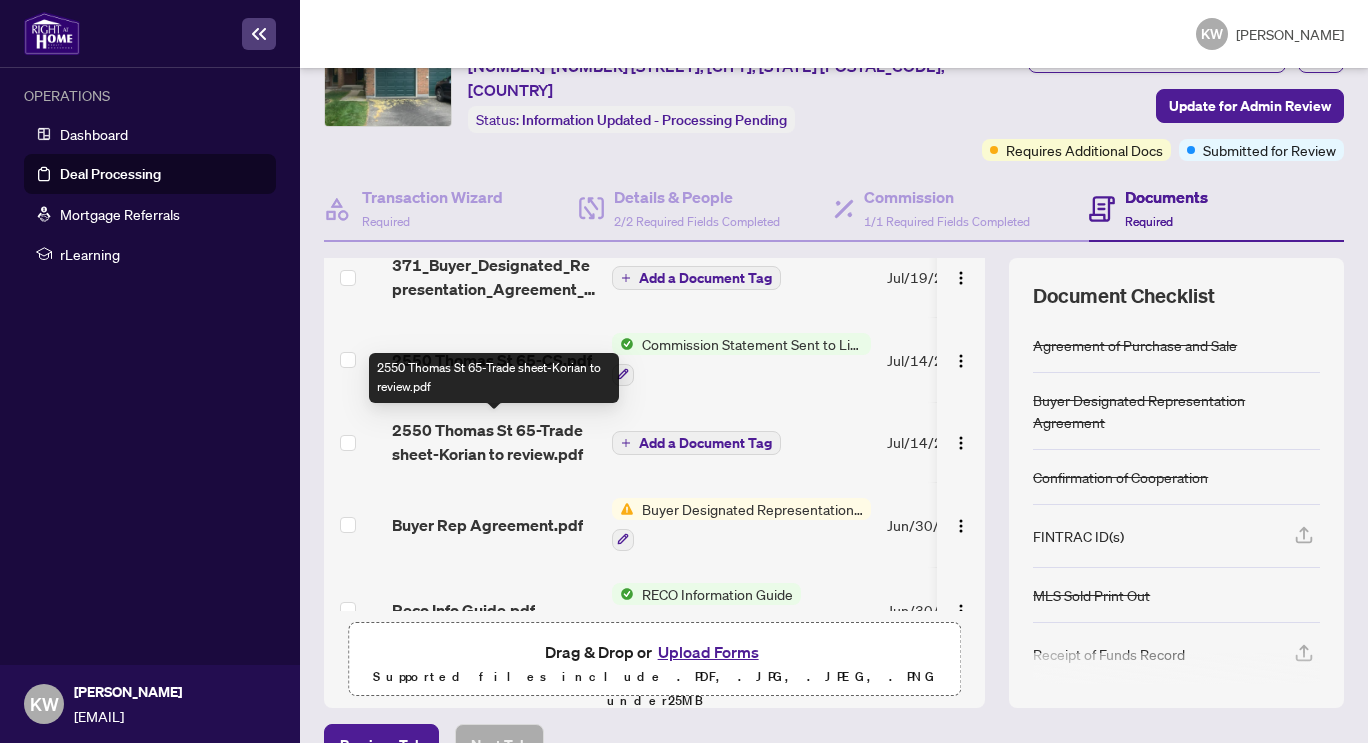 click on "2550 Thomas St 65-Trade sheet-Korian to review.pdf" at bounding box center [494, 442] 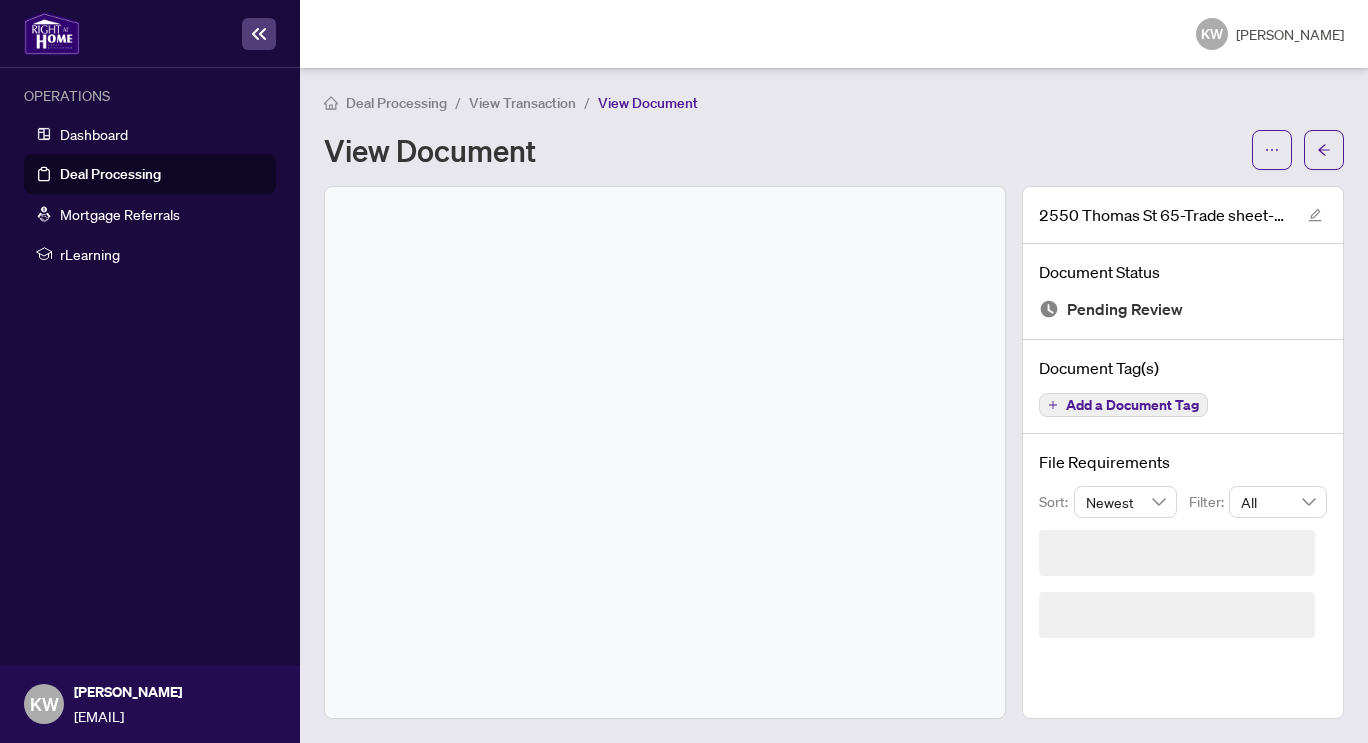 scroll, scrollTop: 0, scrollLeft: 0, axis: both 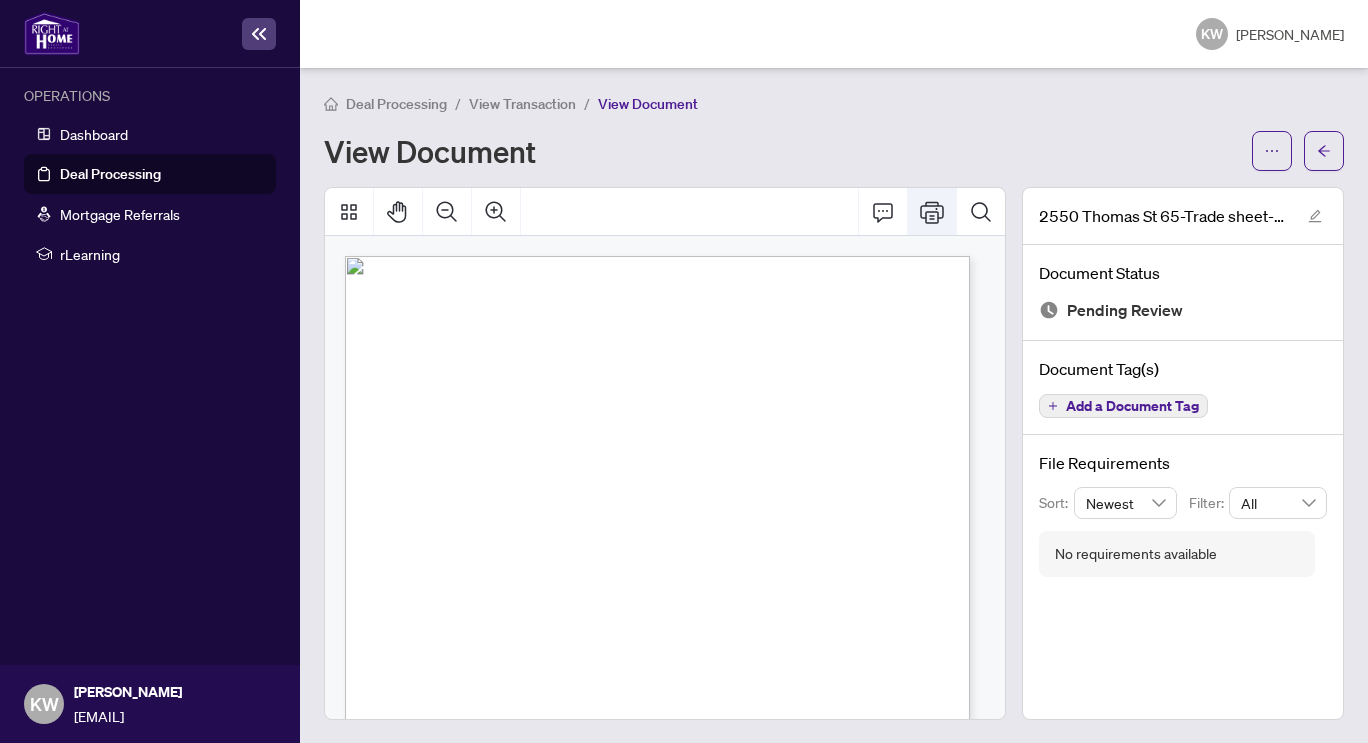 click 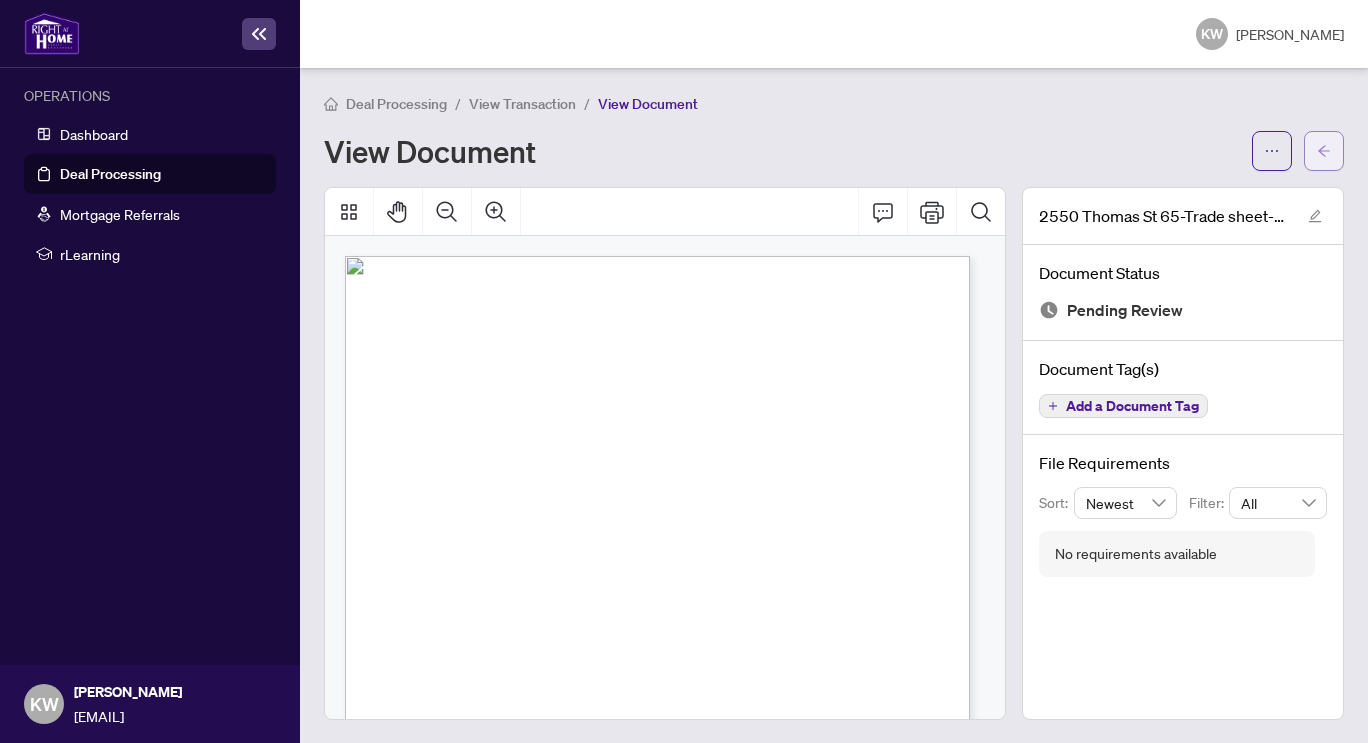 click 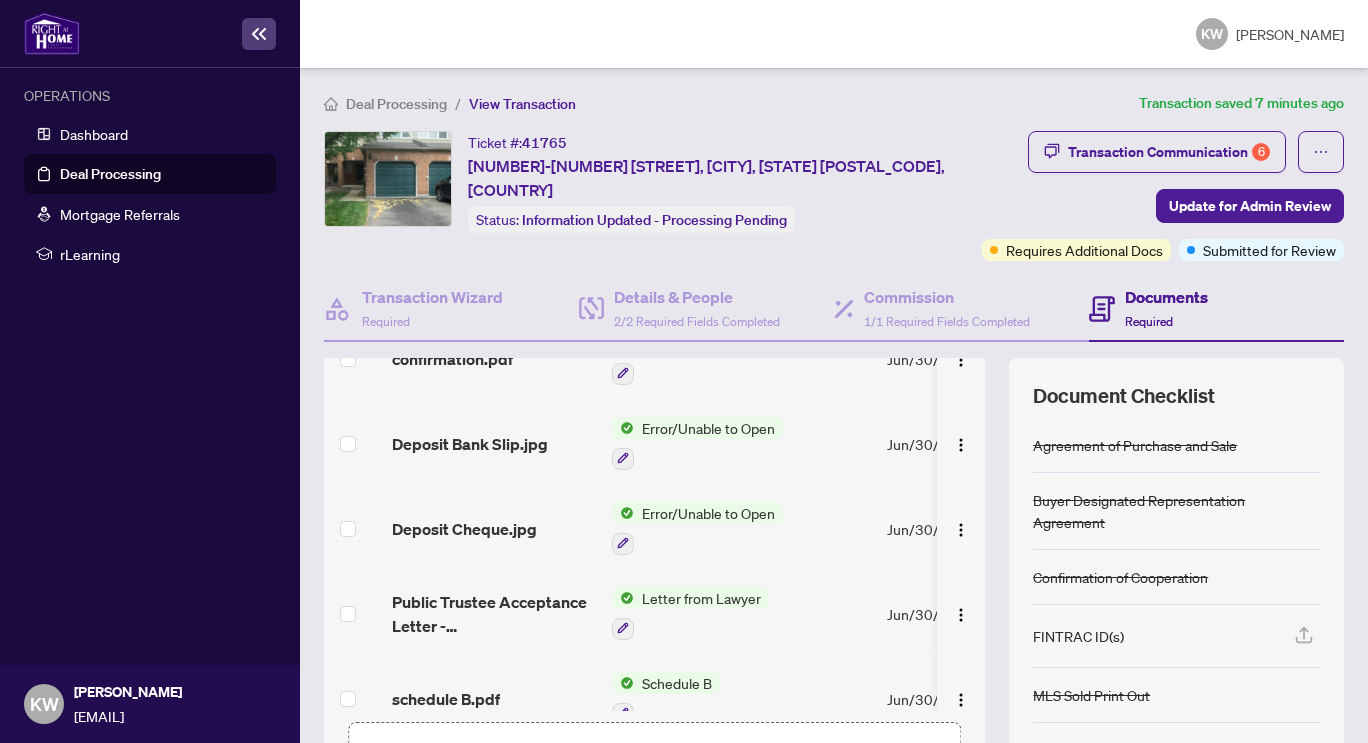 scroll, scrollTop: 877, scrollLeft: 0, axis: vertical 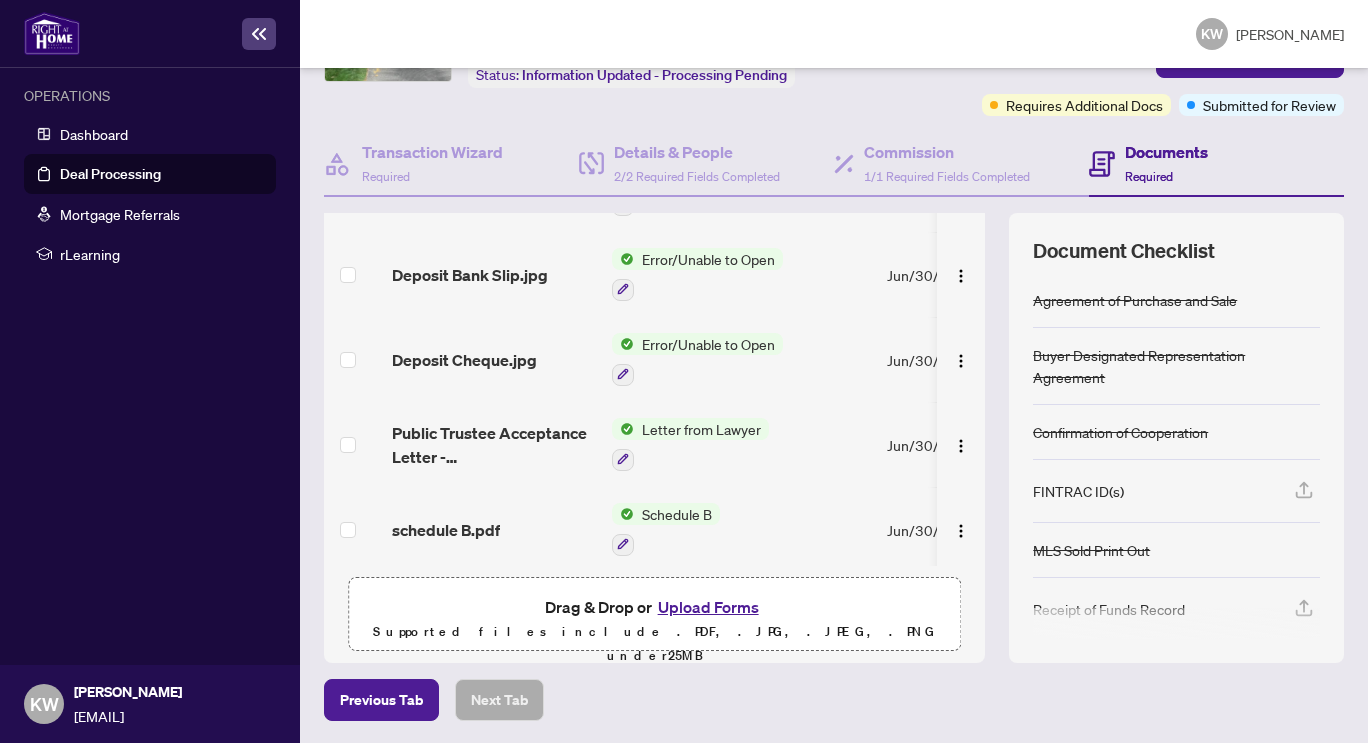 click on "Upload Forms" at bounding box center [708, 607] 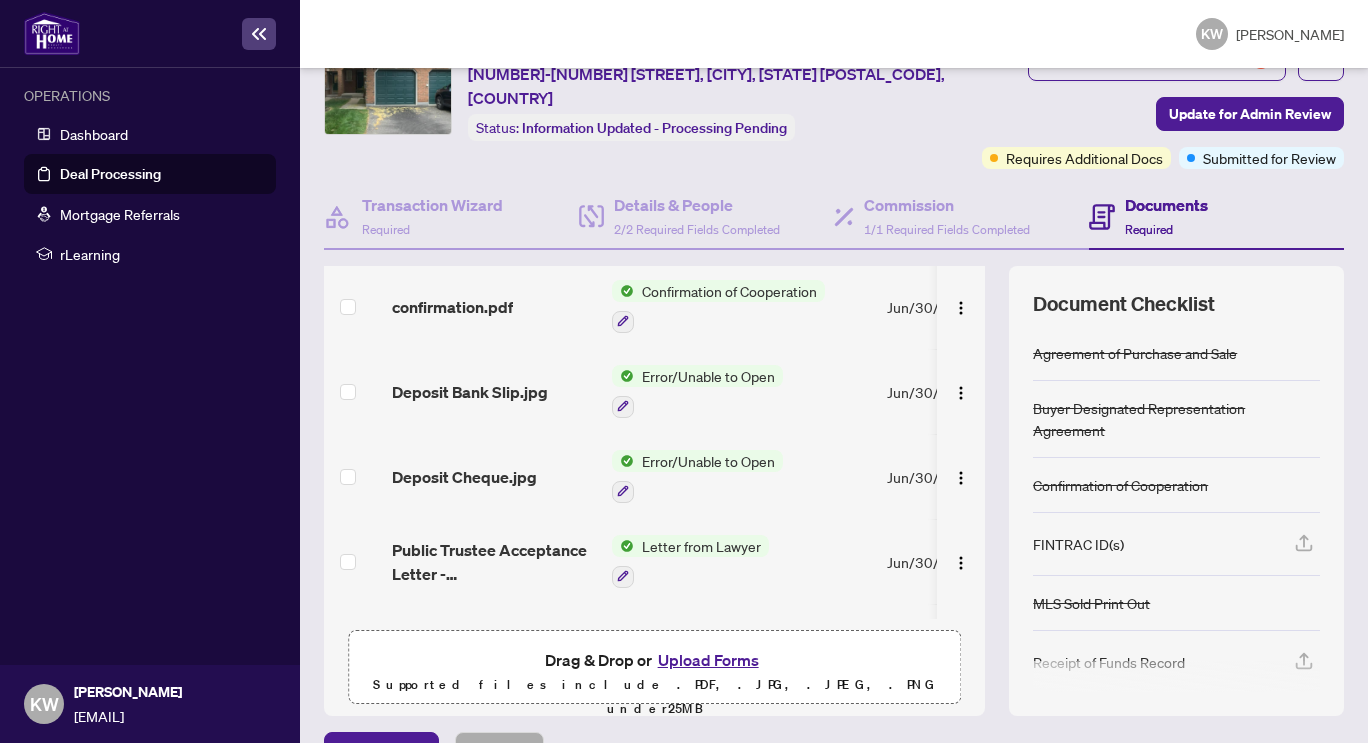 scroll, scrollTop: 145, scrollLeft: 0, axis: vertical 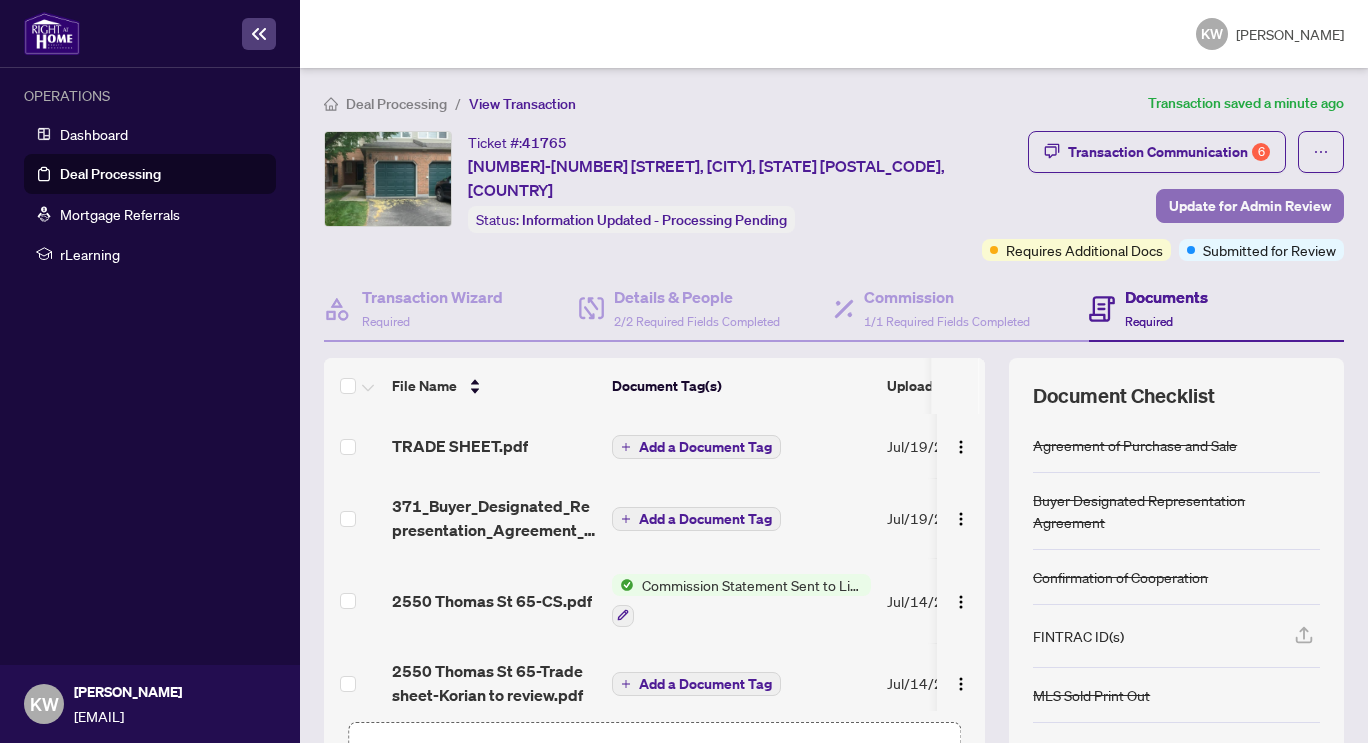 click on "Update for Admin Review" at bounding box center [1250, 206] 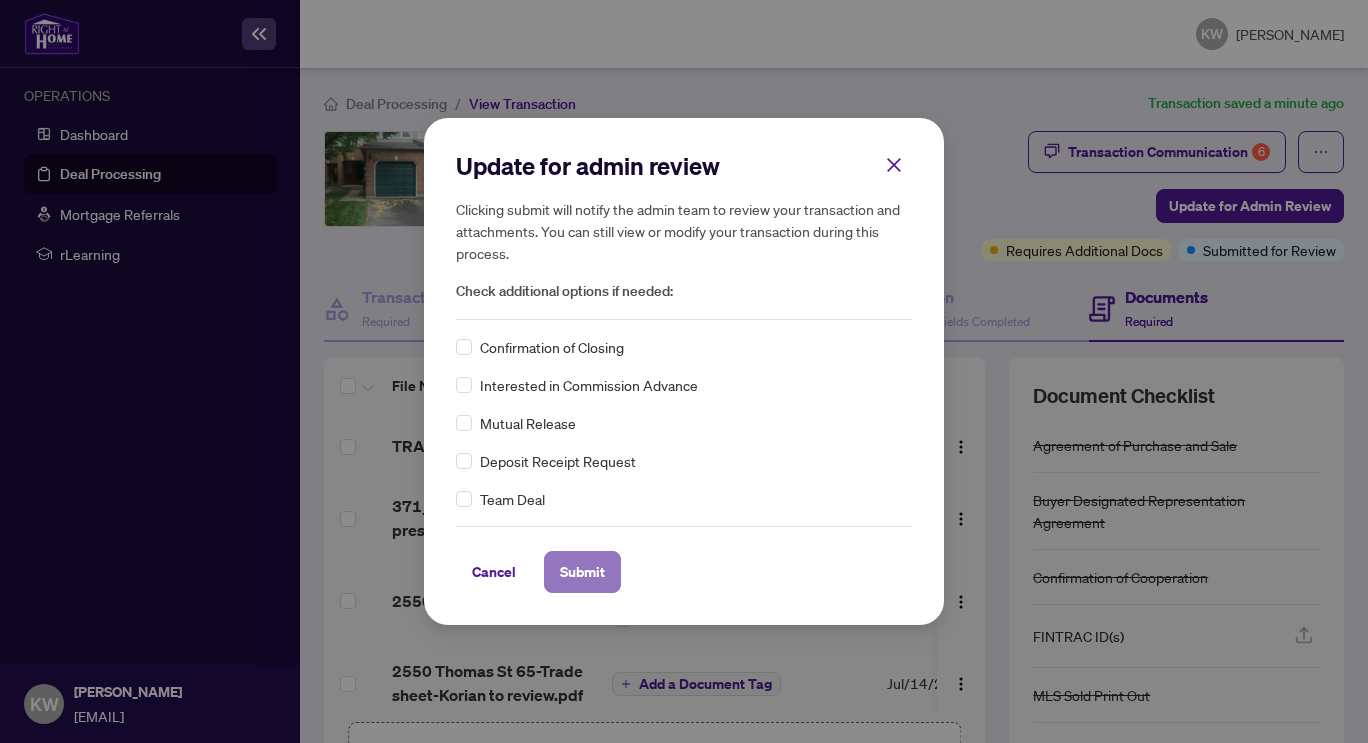click on "Submit" at bounding box center (582, 572) 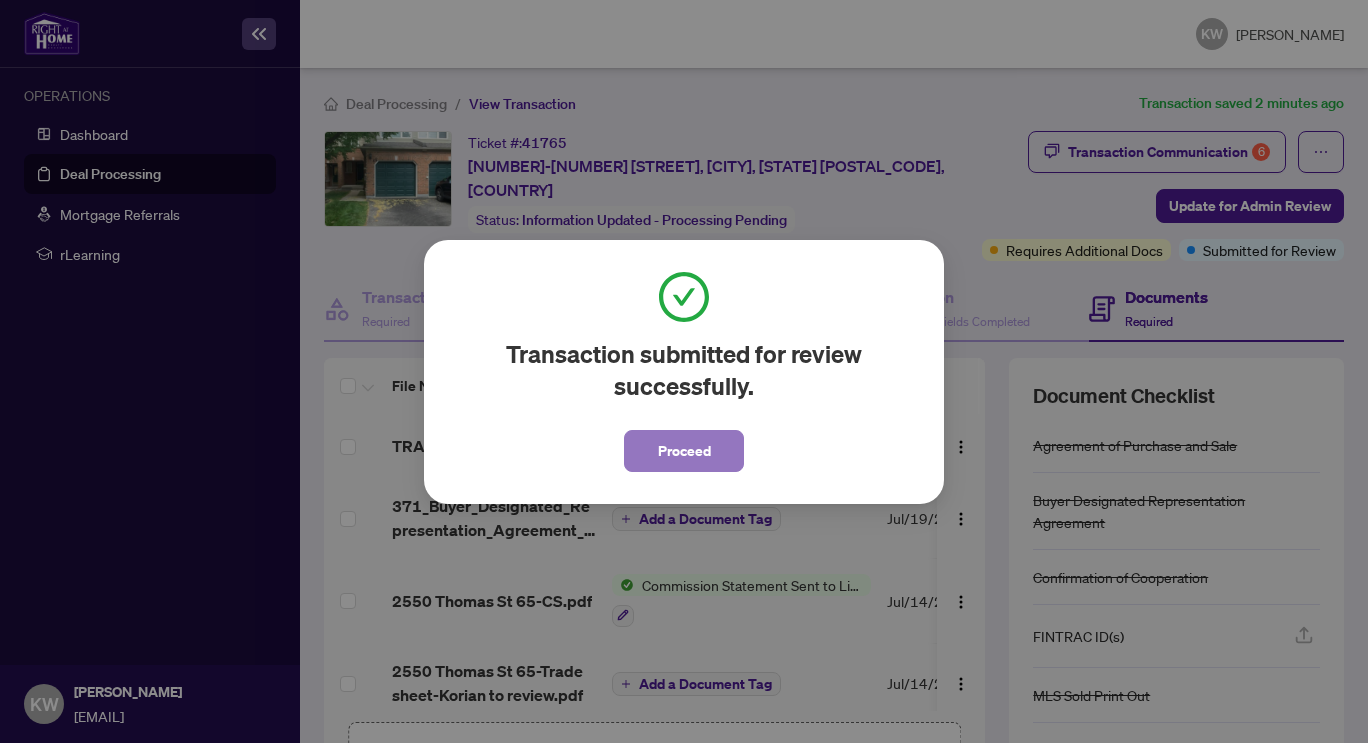 click on "Proceed" at bounding box center (684, 451) 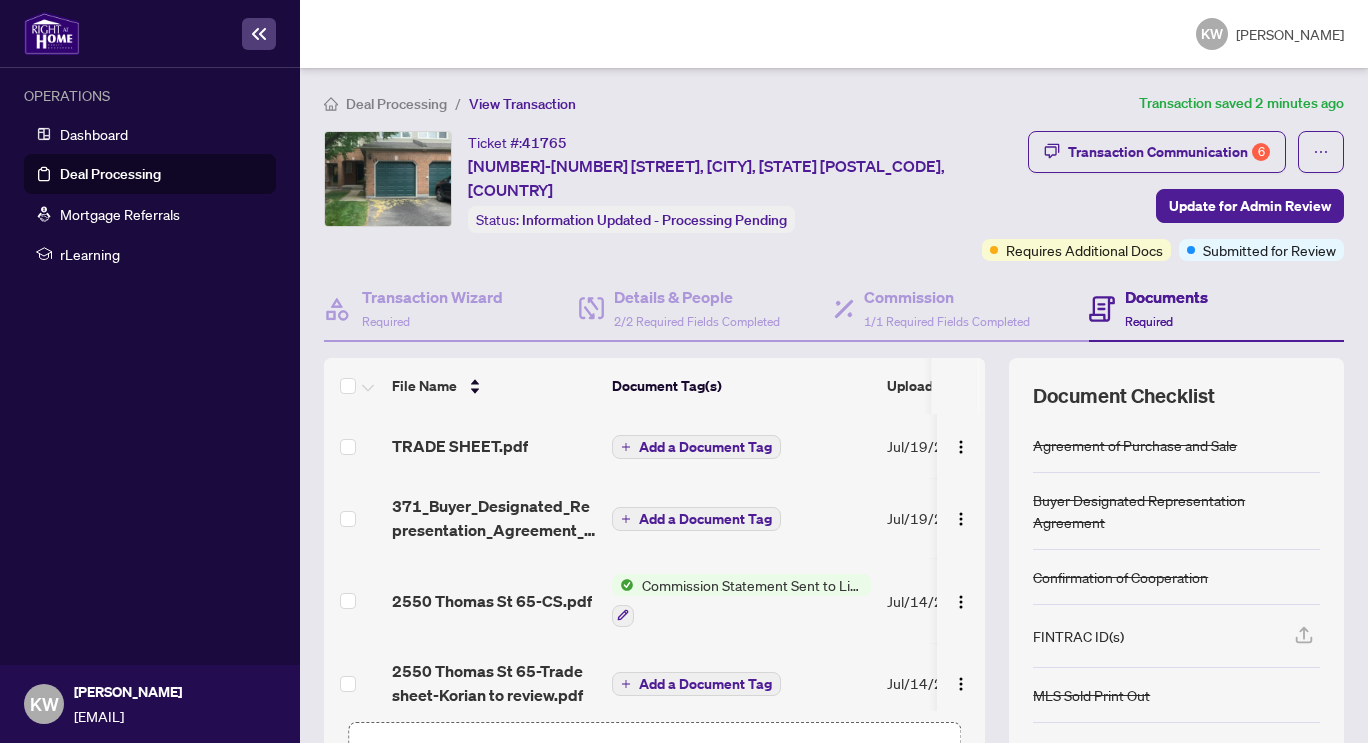 click on "Deal Processing" at bounding box center [110, 174] 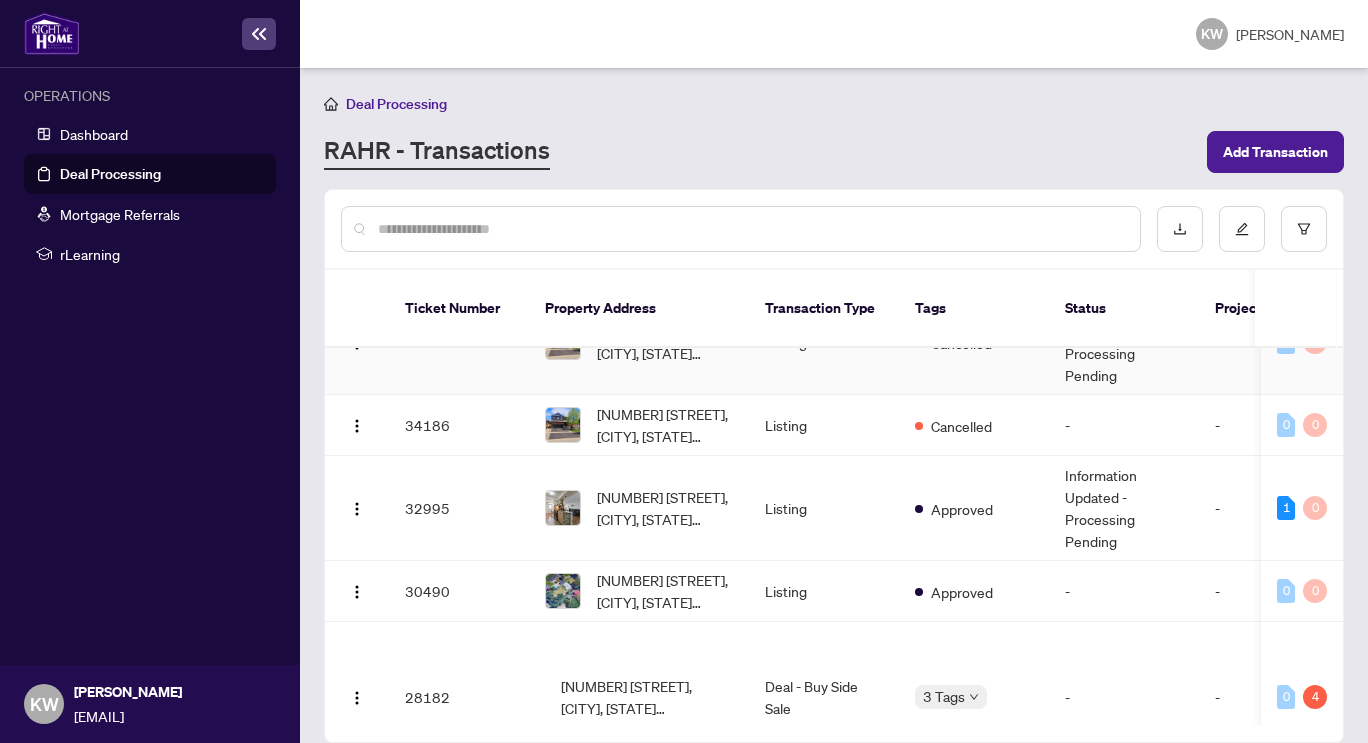 scroll, scrollTop: 292, scrollLeft: 0, axis: vertical 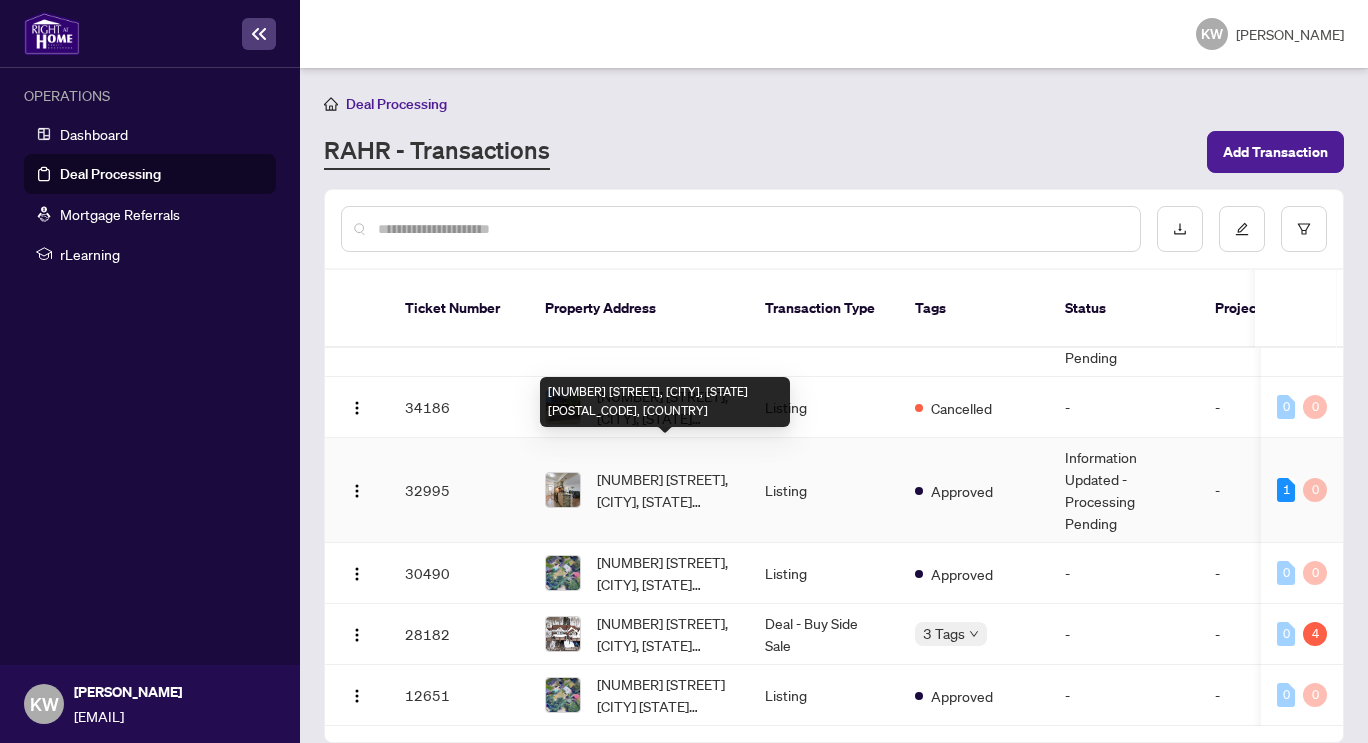 click on "607-3120 Kirwin Ave, Mississauga, Ontario L5A 3R2, Canada" at bounding box center (665, 490) 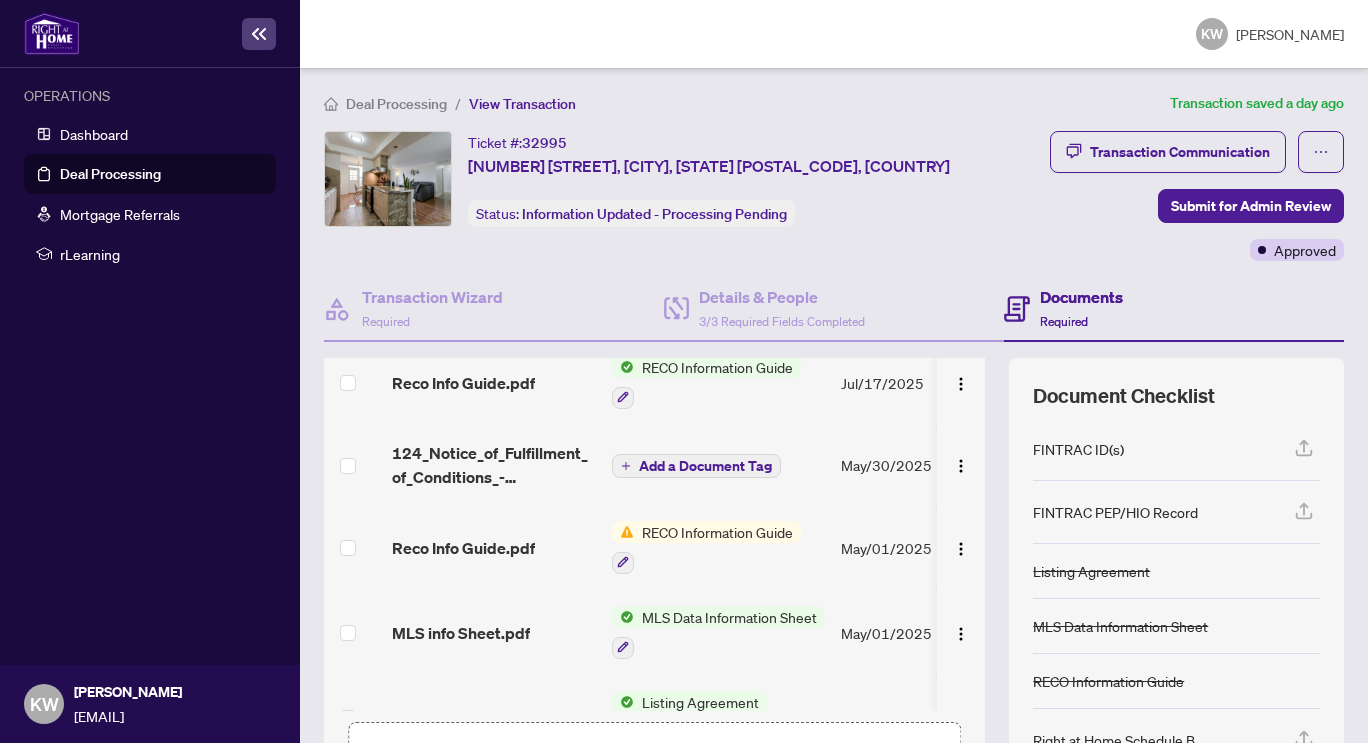 scroll, scrollTop: 125, scrollLeft: 0, axis: vertical 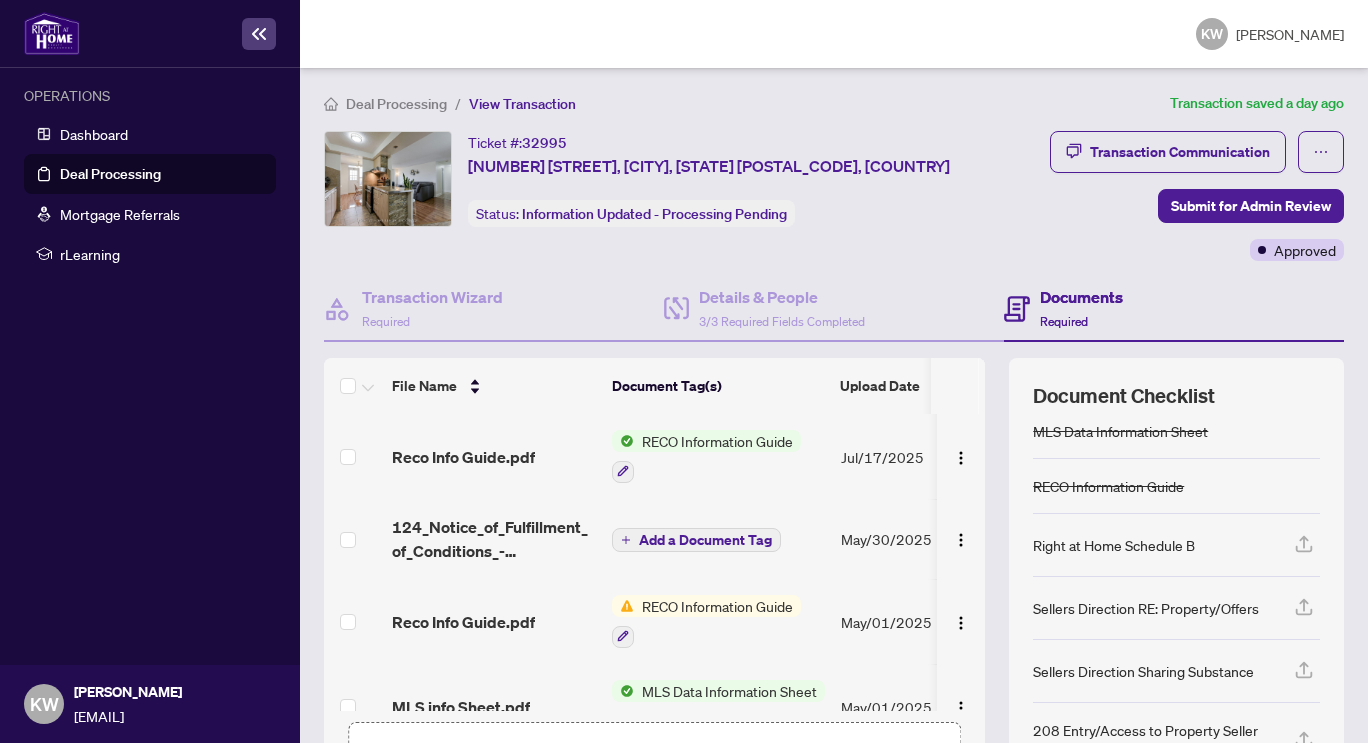 click on "Documents" at bounding box center [1081, 297] 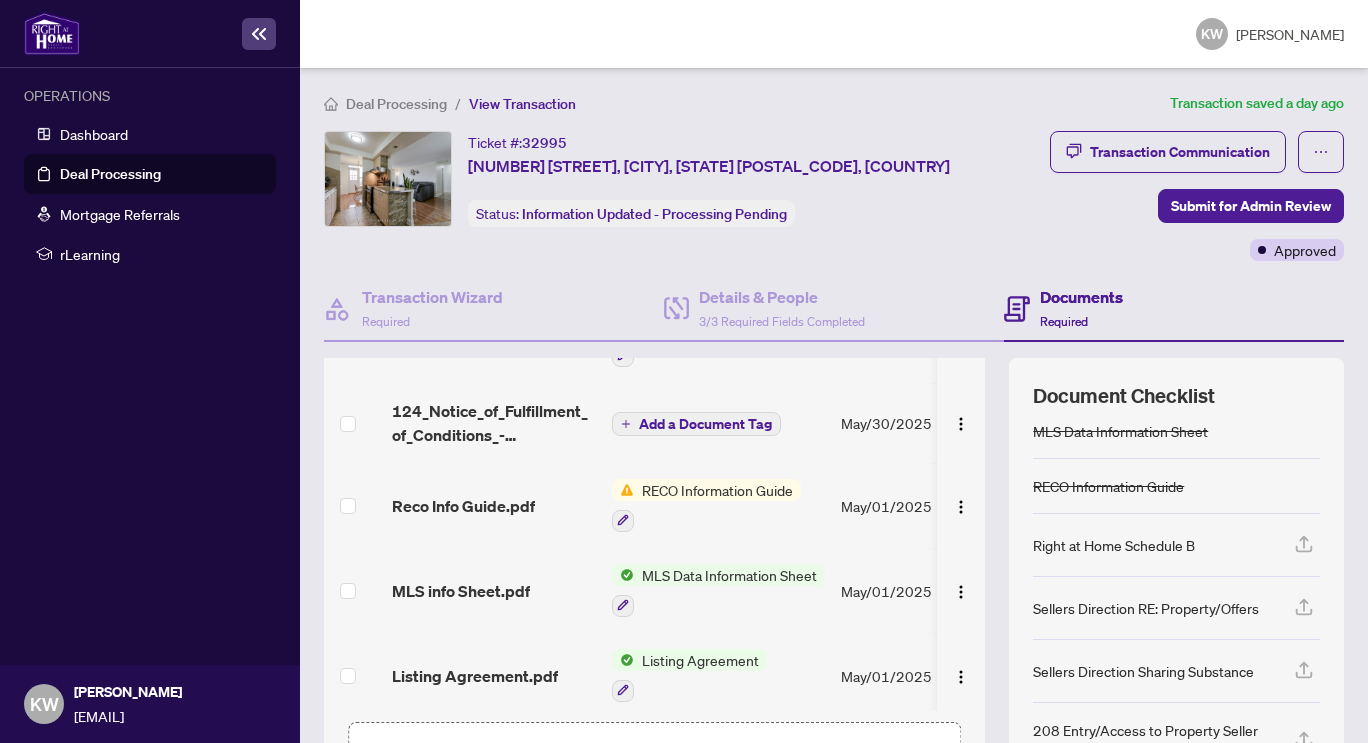 scroll, scrollTop: 125, scrollLeft: 0, axis: vertical 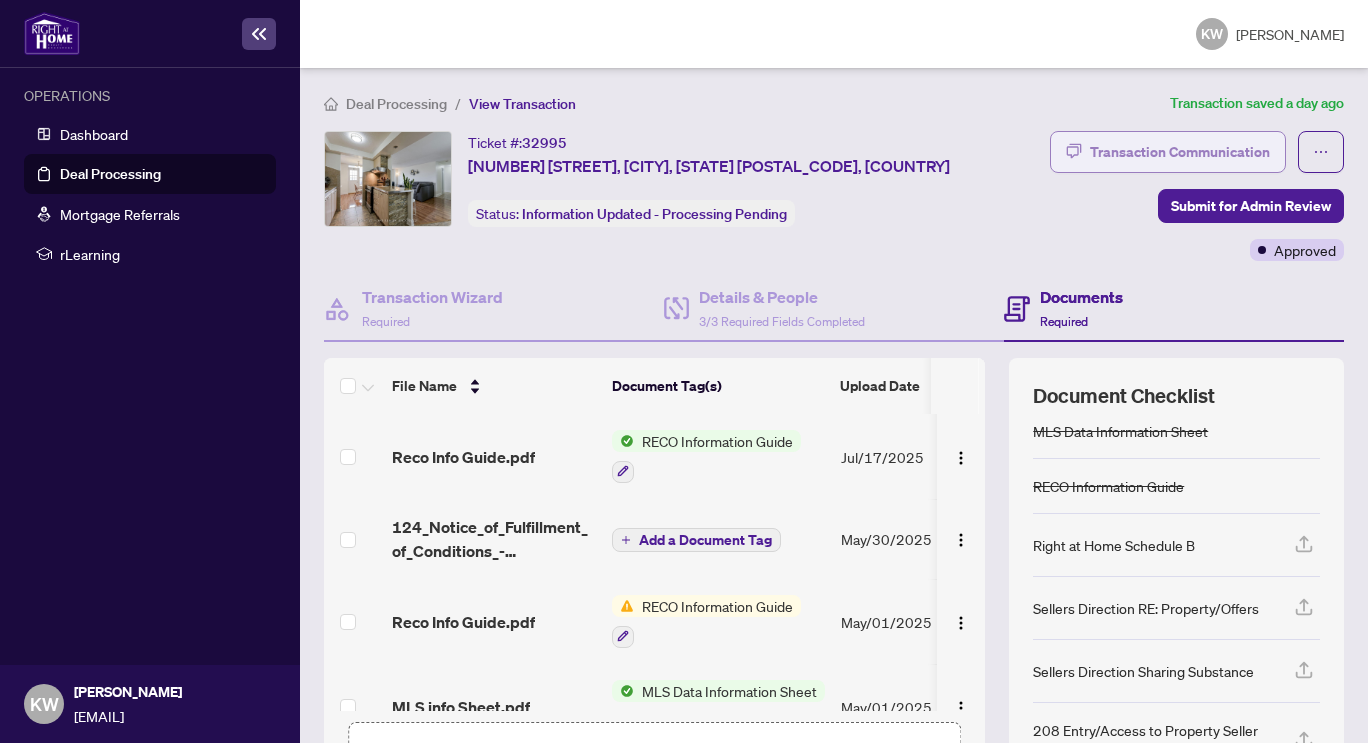 click on "Transaction Communication" at bounding box center [1180, 152] 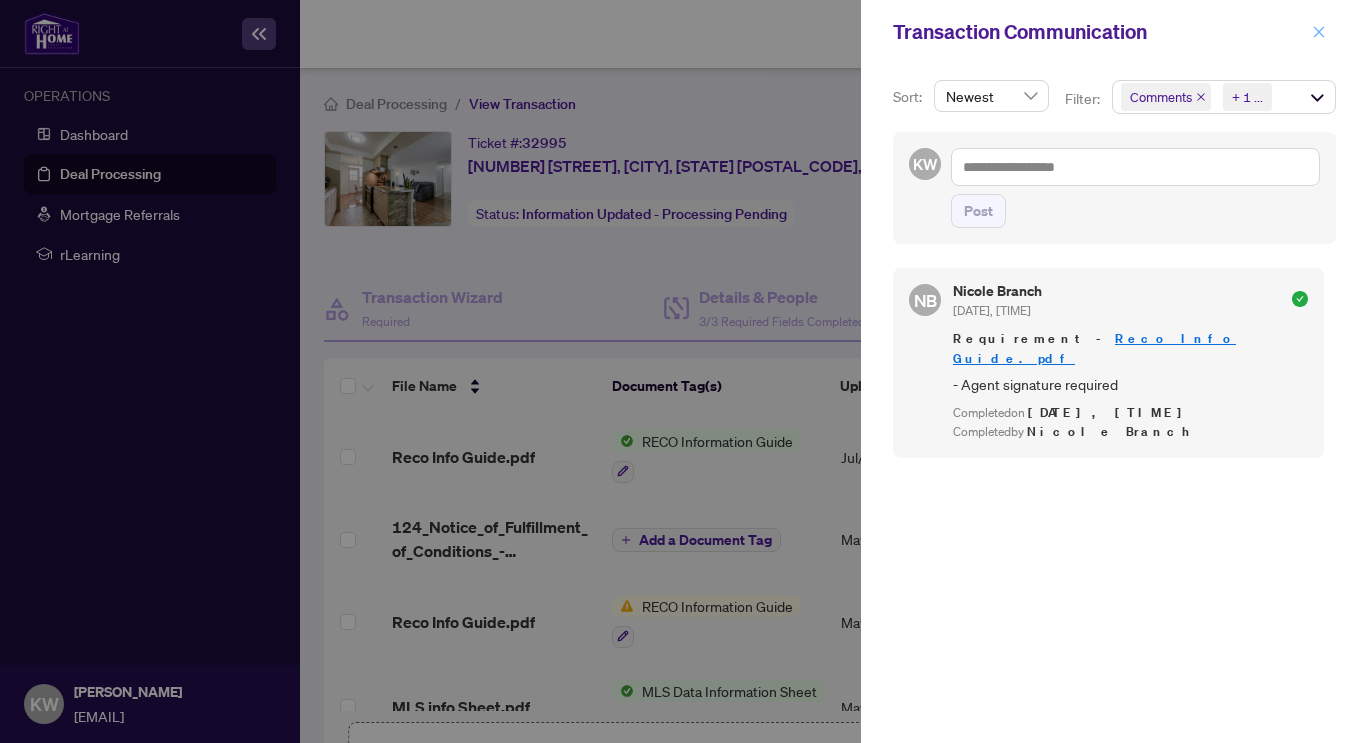 click 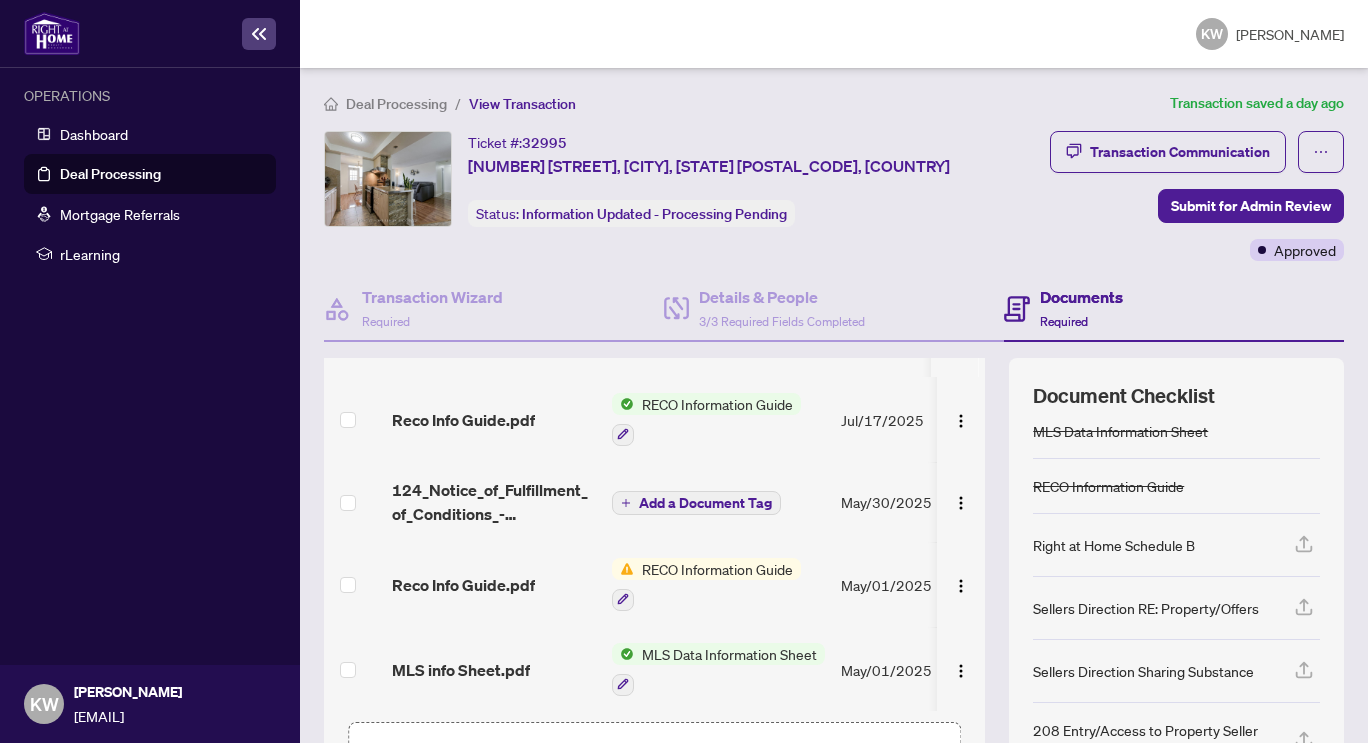 scroll, scrollTop: 0, scrollLeft: 0, axis: both 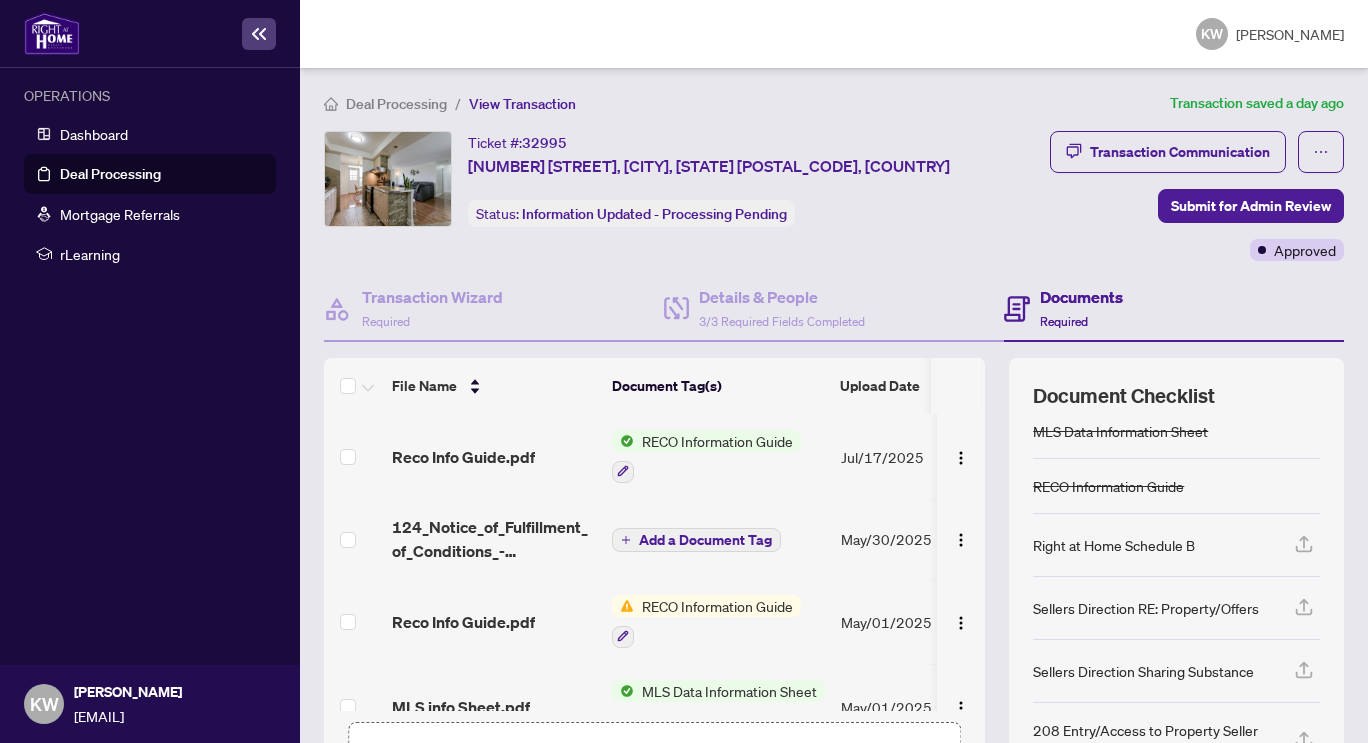click on "Deal Processing" at bounding box center [110, 174] 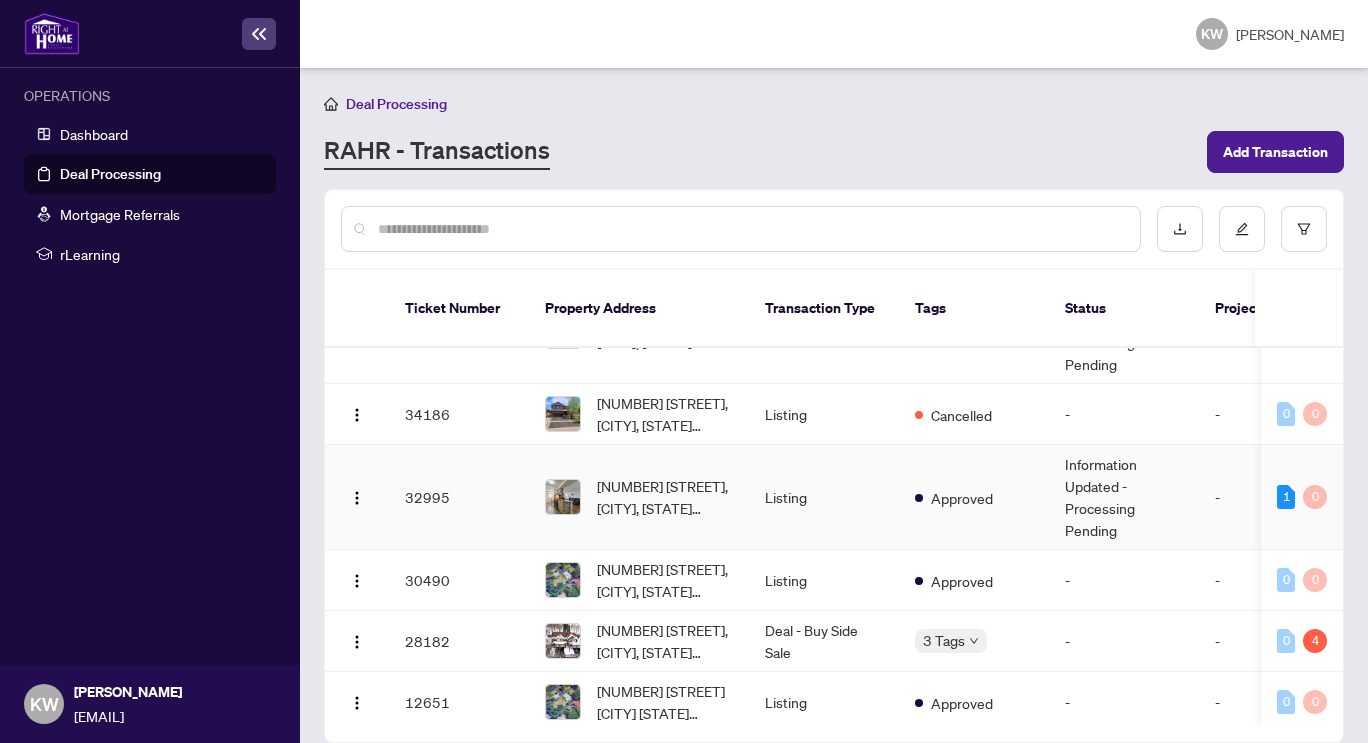 scroll, scrollTop: 292, scrollLeft: 0, axis: vertical 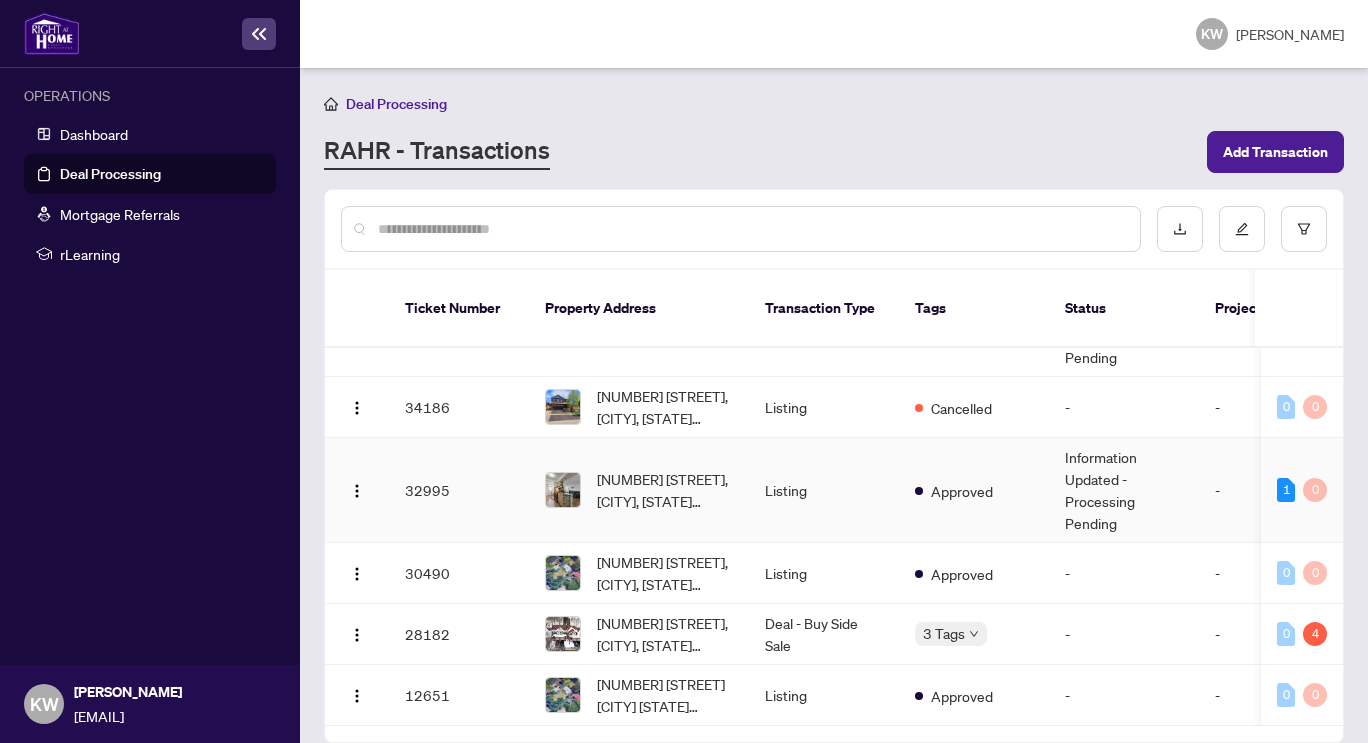 click on "Listing" at bounding box center [824, 490] 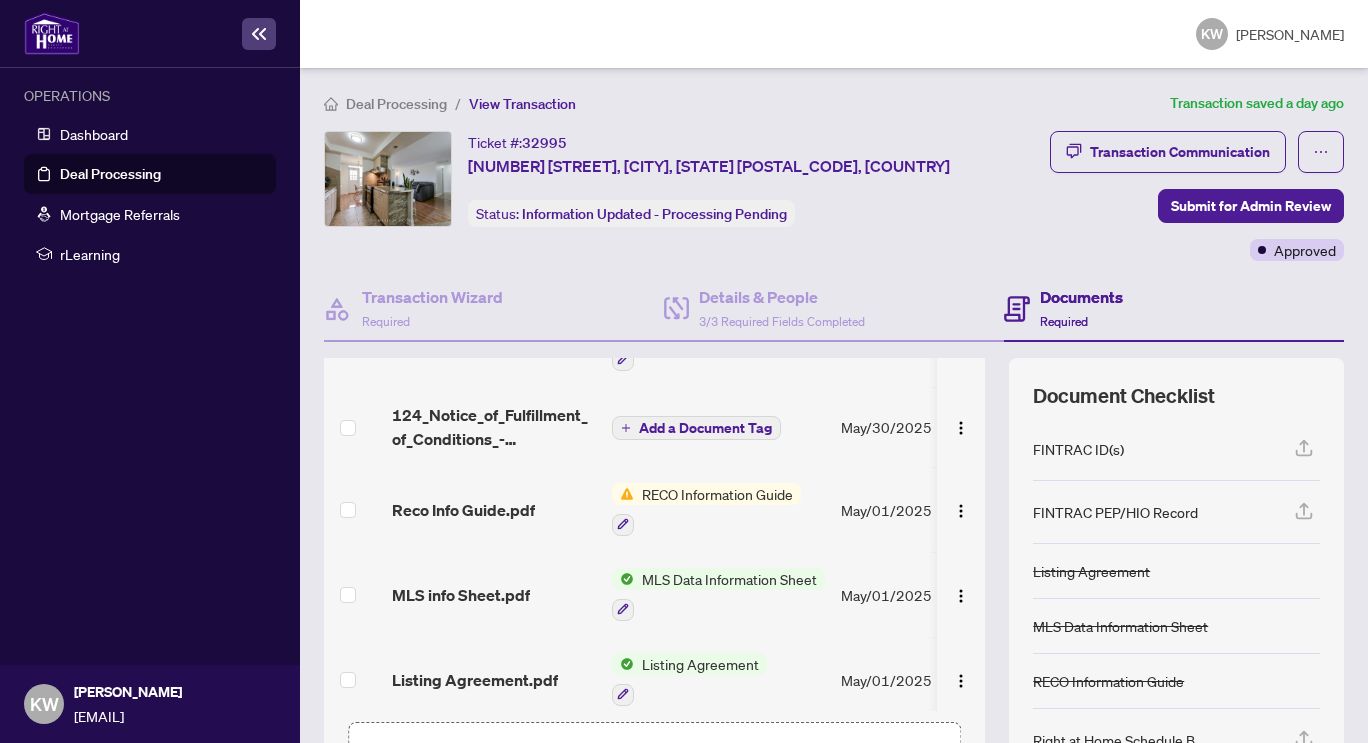 scroll, scrollTop: 125, scrollLeft: 0, axis: vertical 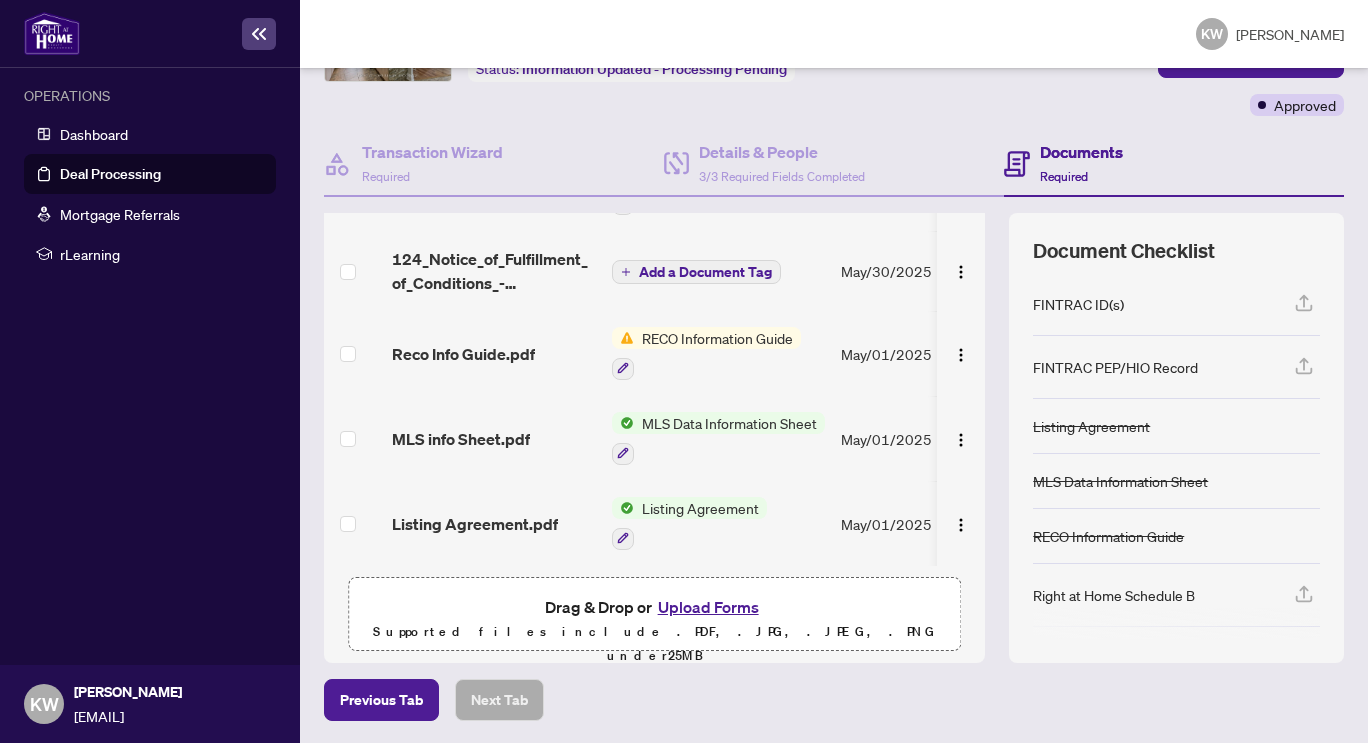 click on "Upload Forms" at bounding box center (708, 607) 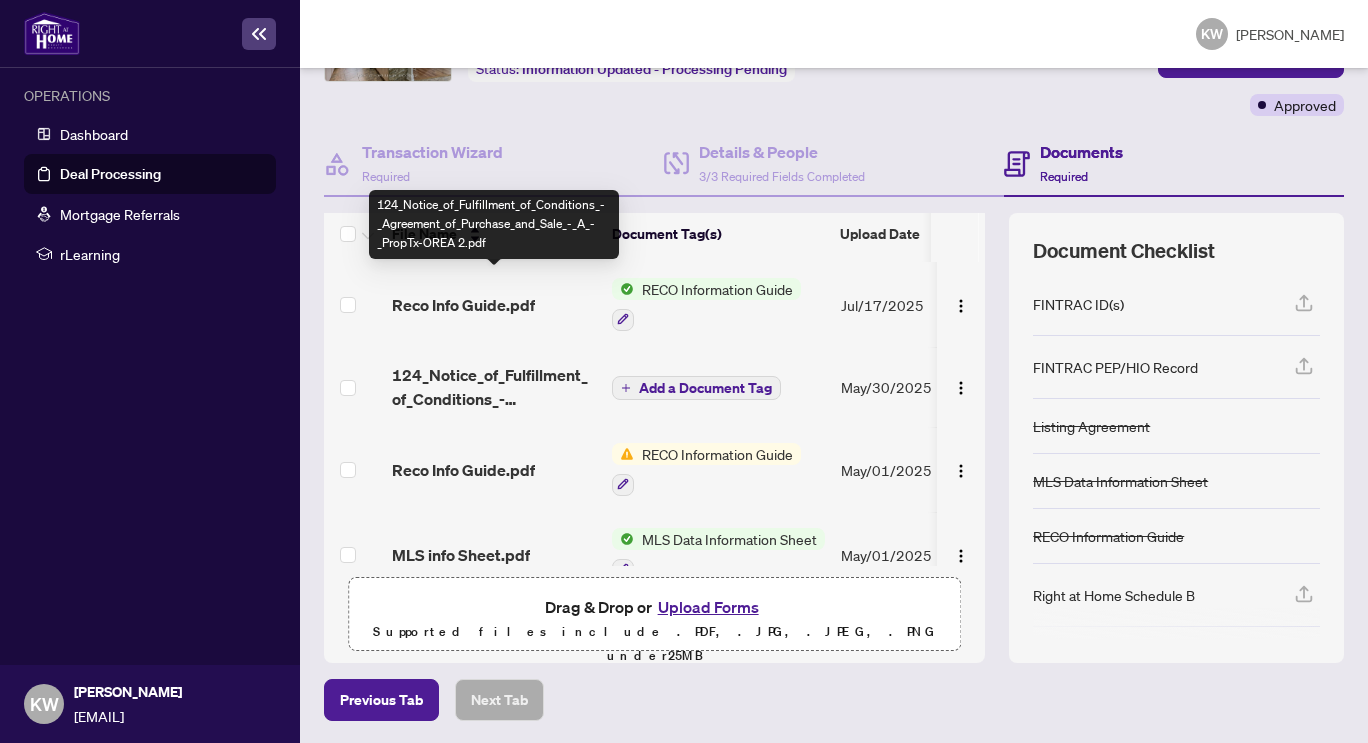 scroll, scrollTop: 0, scrollLeft: 0, axis: both 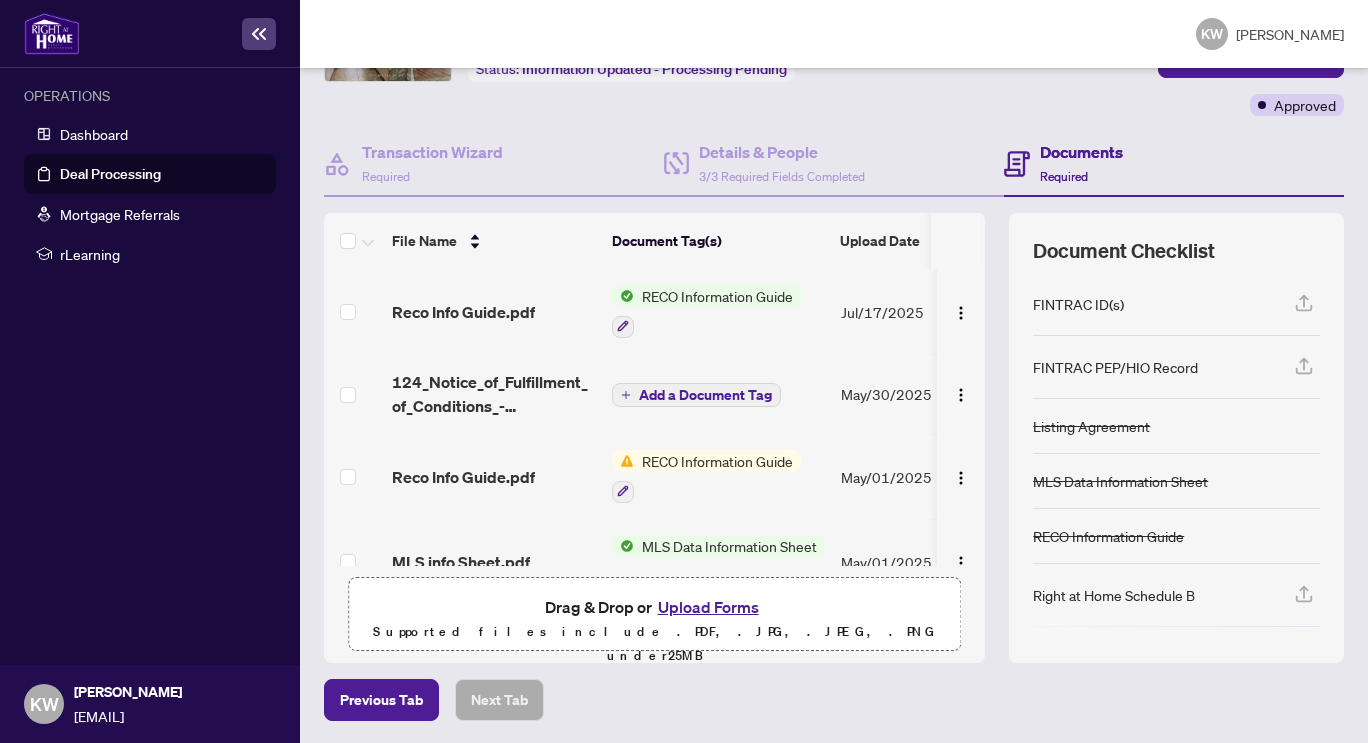 click on "Deal Processing" at bounding box center (110, 174) 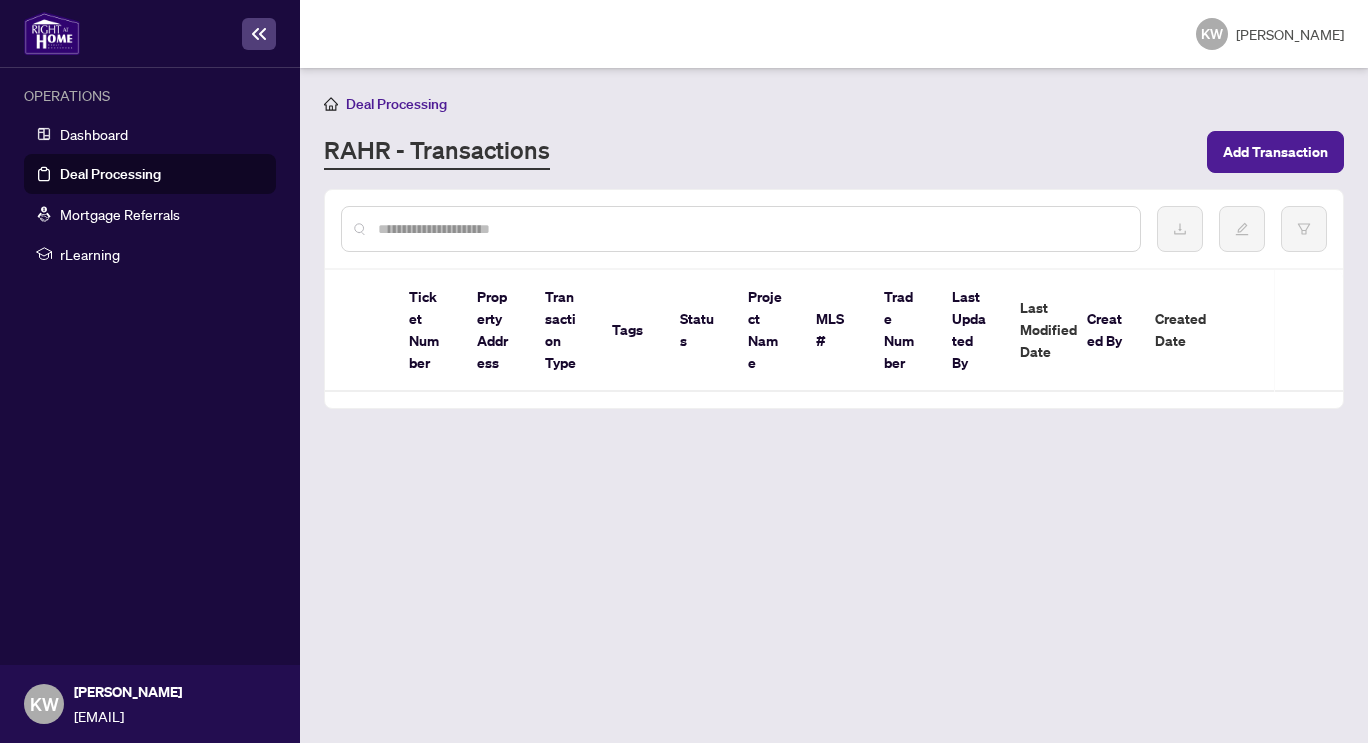 scroll, scrollTop: 0, scrollLeft: 0, axis: both 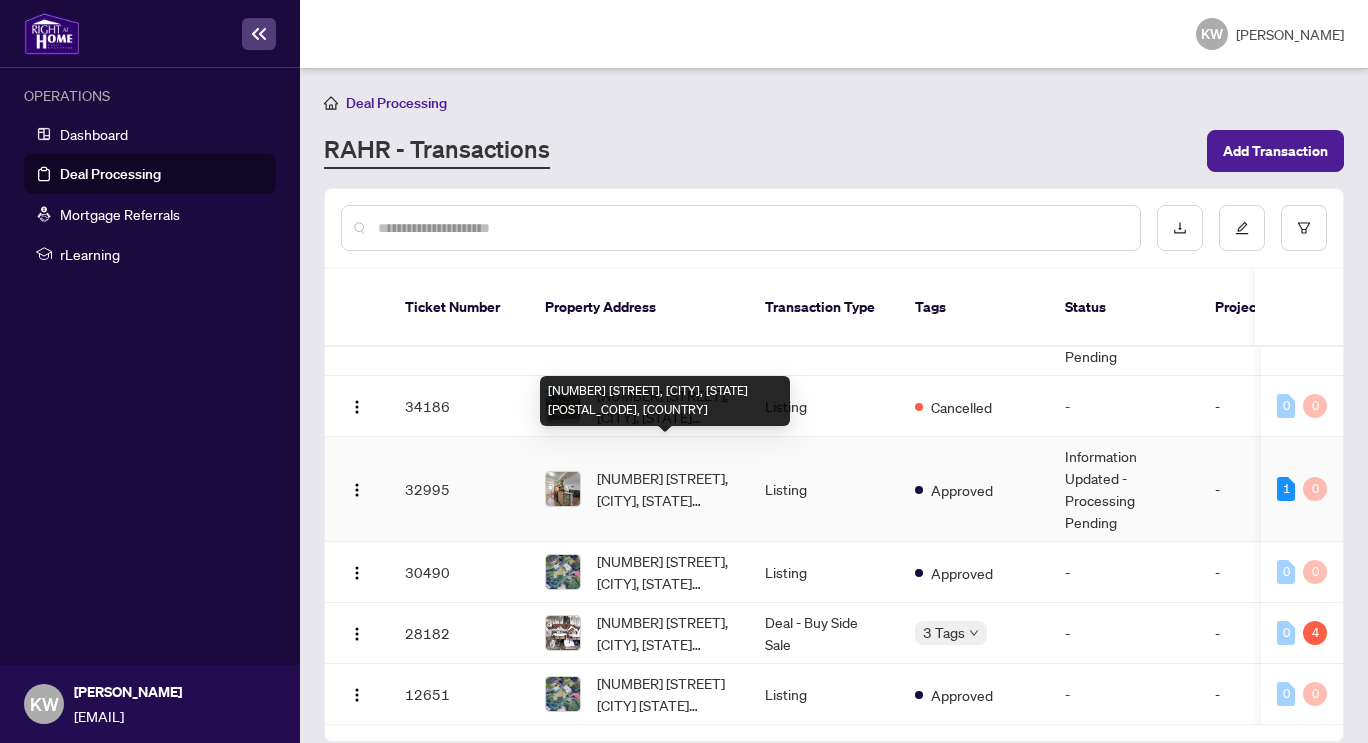 click on "607-3120 Kirwin Ave, Mississauga, Ontario L5A 3R2, Canada" at bounding box center (665, 489) 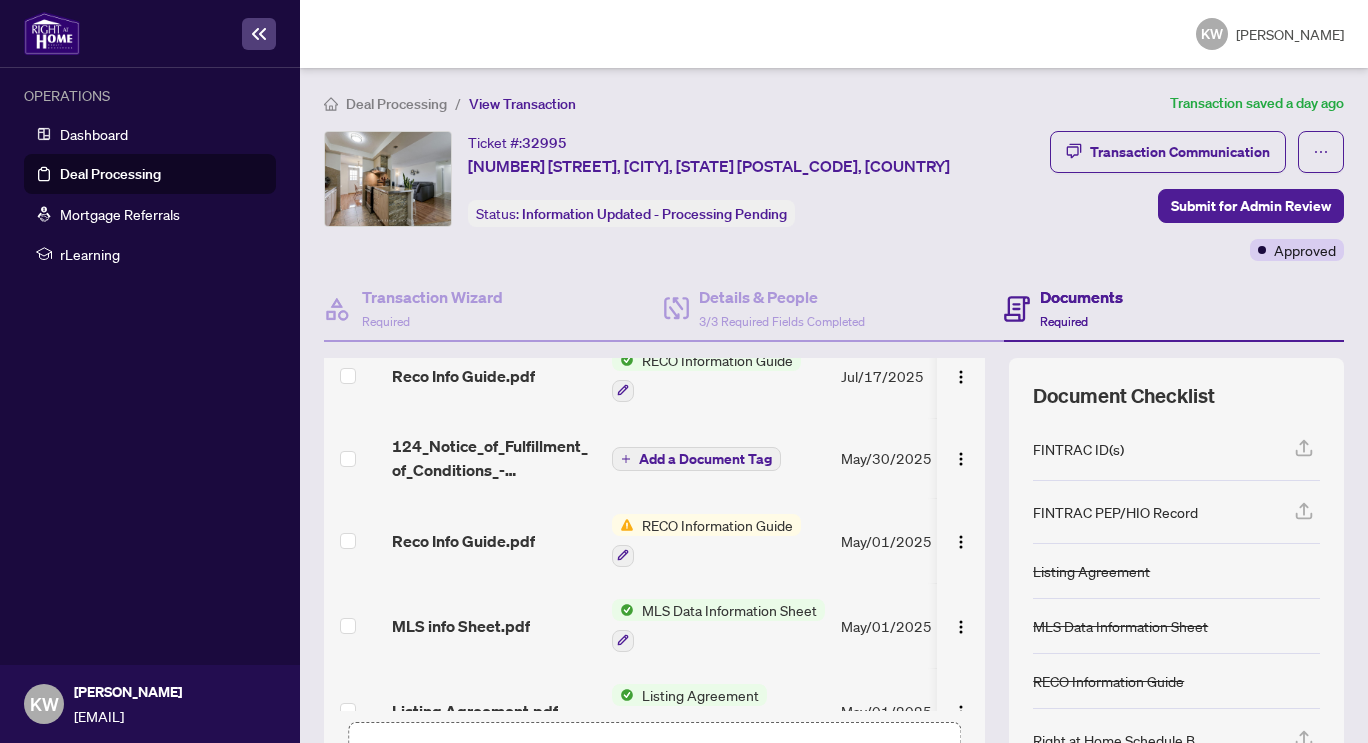 scroll, scrollTop: 125, scrollLeft: 0, axis: vertical 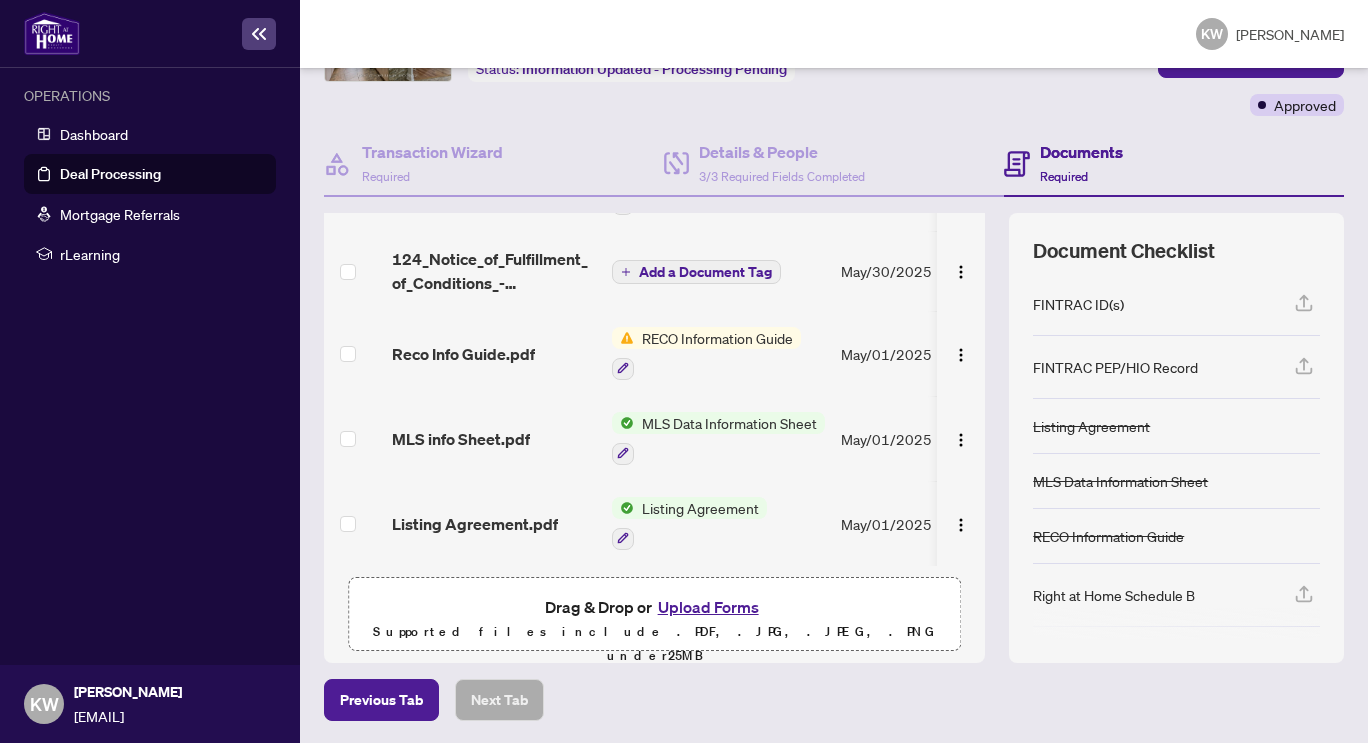 click on "Upload Forms" at bounding box center (708, 607) 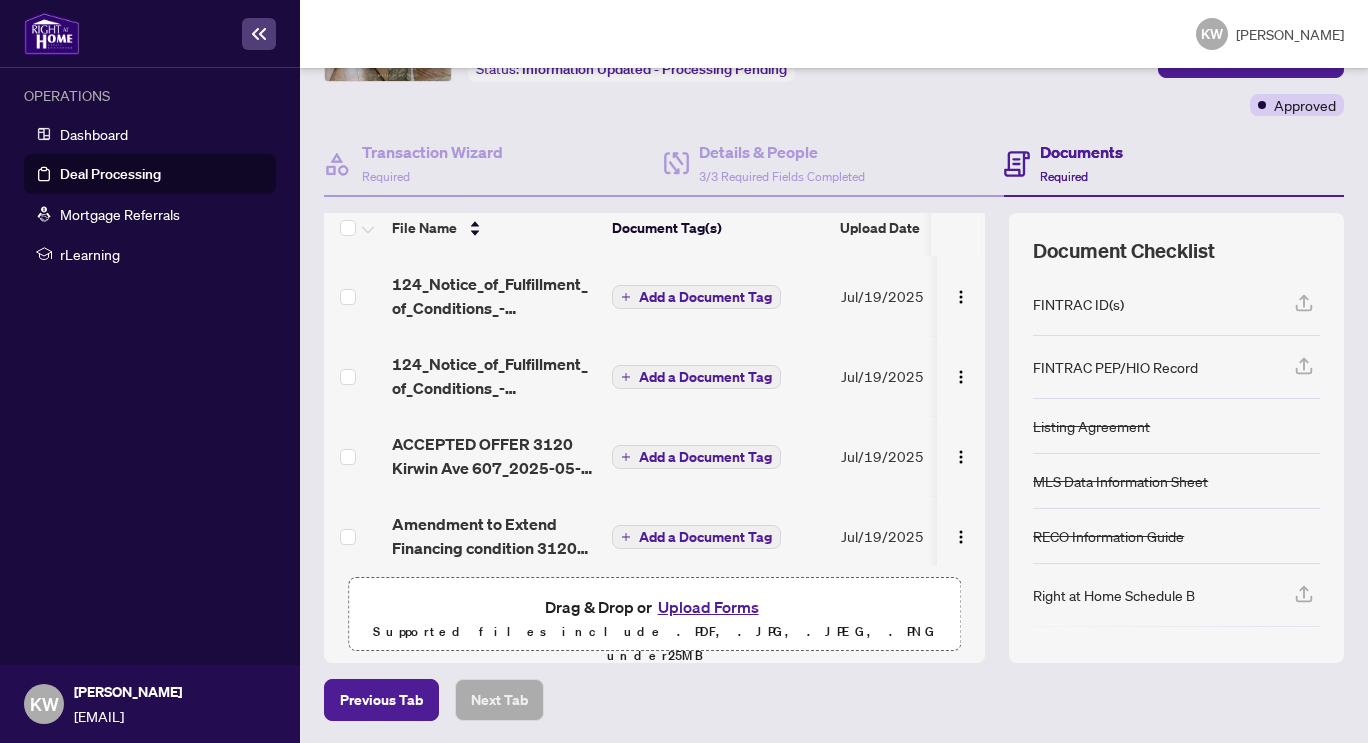 scroll, scrollTop: 0, scrollLeft: 0, axis: both 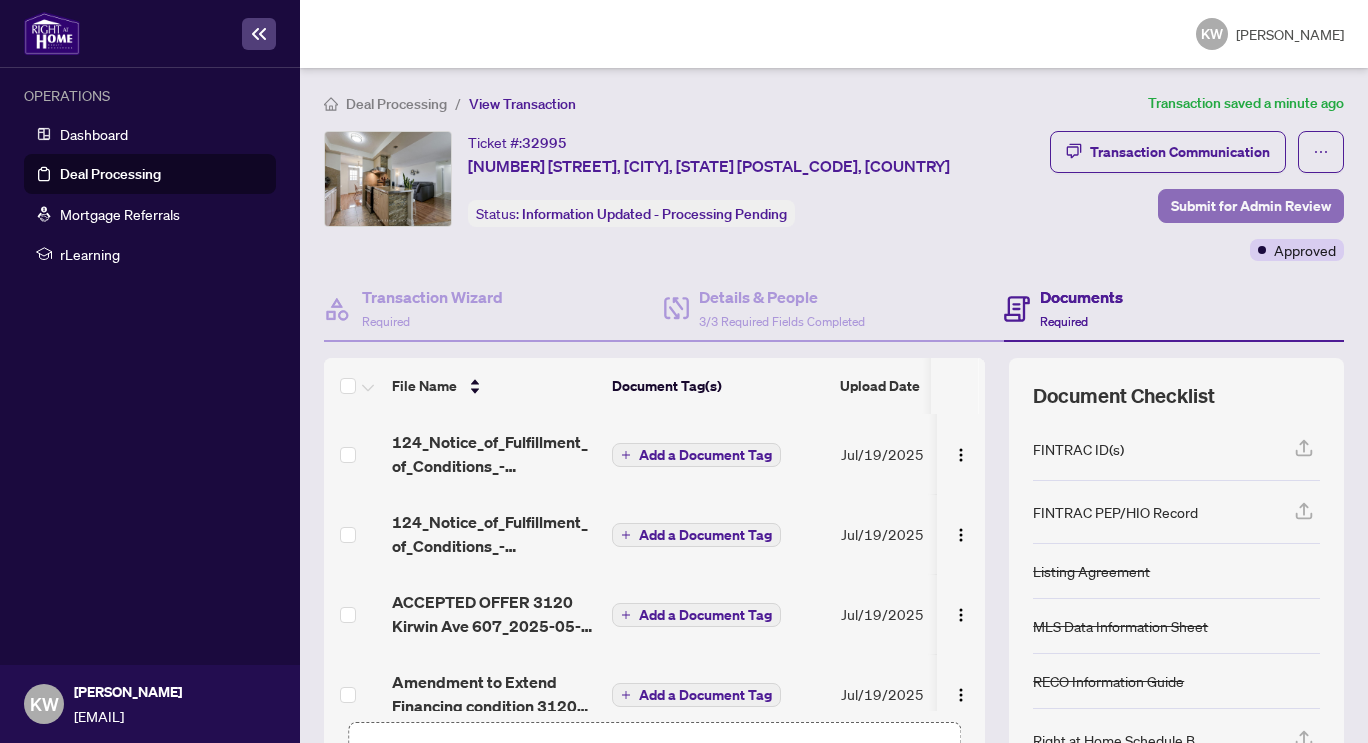 click on "Submit for Admin Review" at bounding box center [1251, 206] 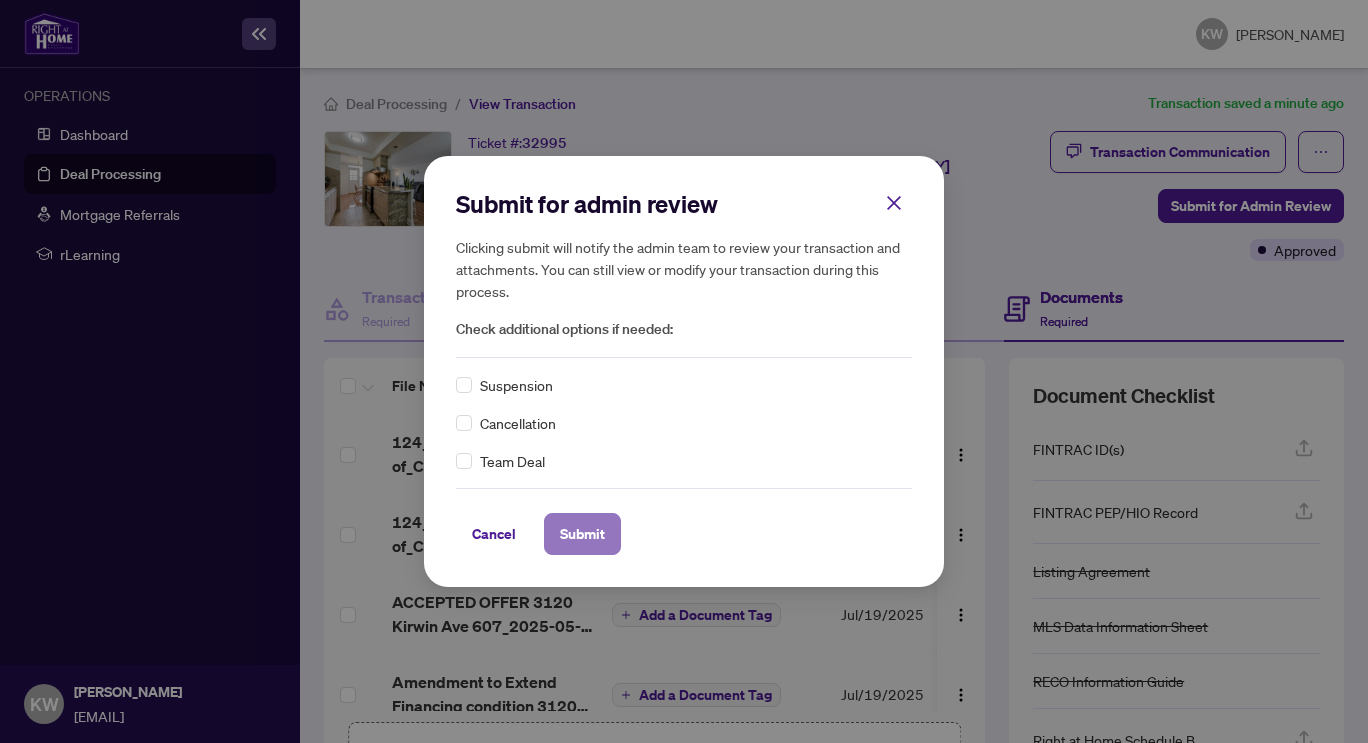 click on "Submit" at bounding box center (582, 534) 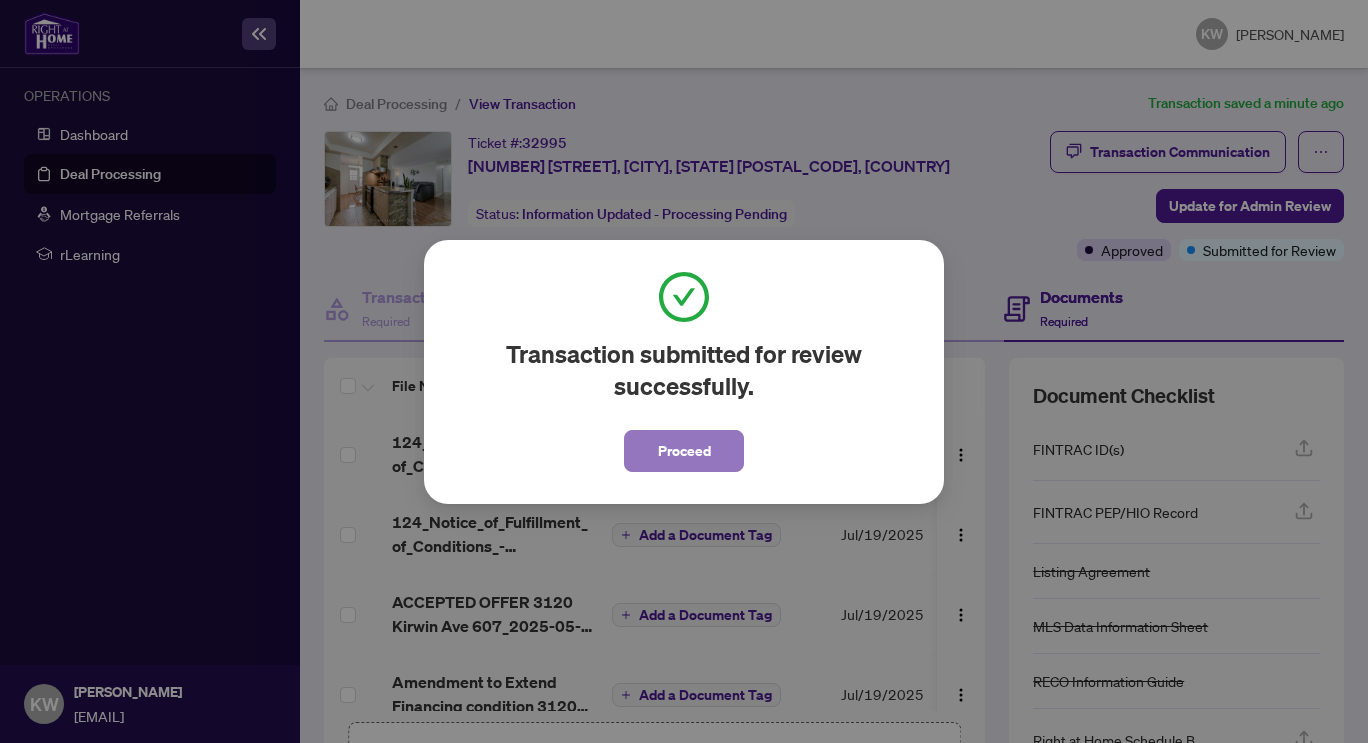 click on "Proceed" at bounding box center [684, 451] 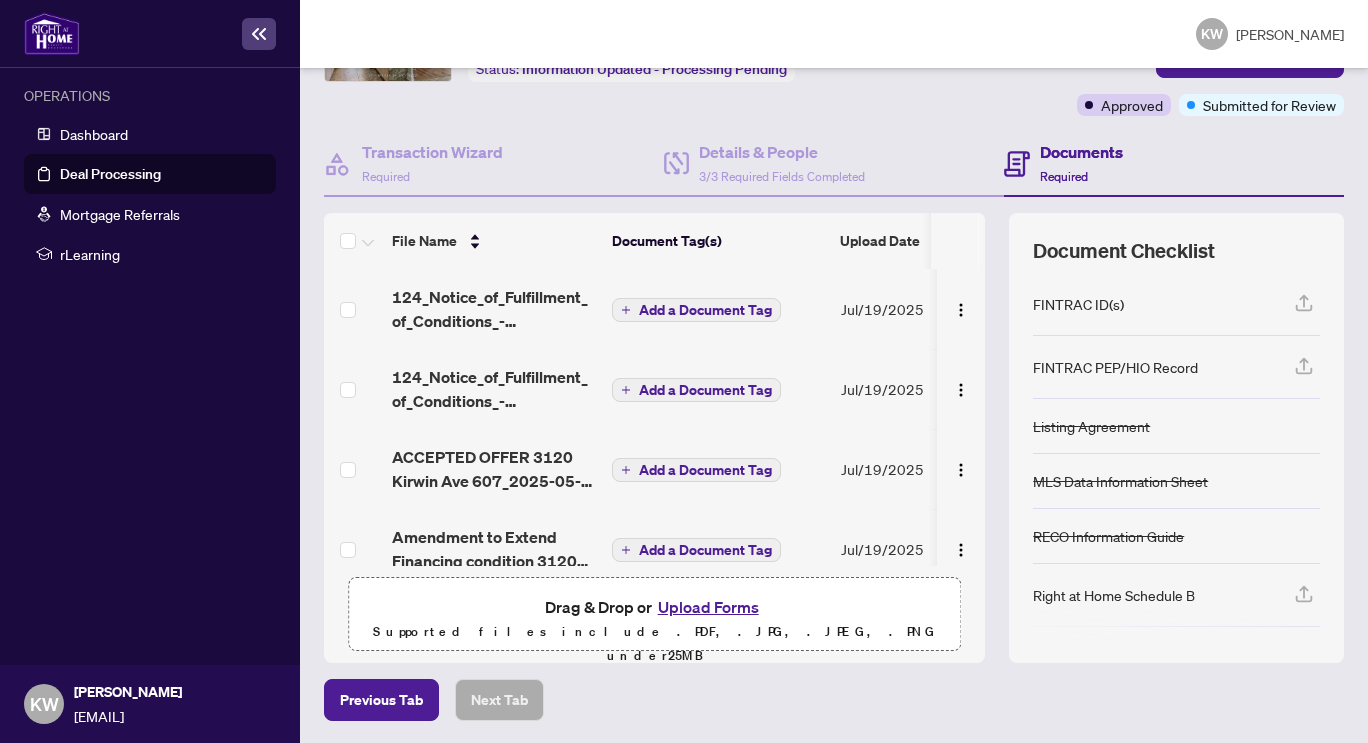 scroll, scrollTop: 0, scrollLeft: 0, axis: both 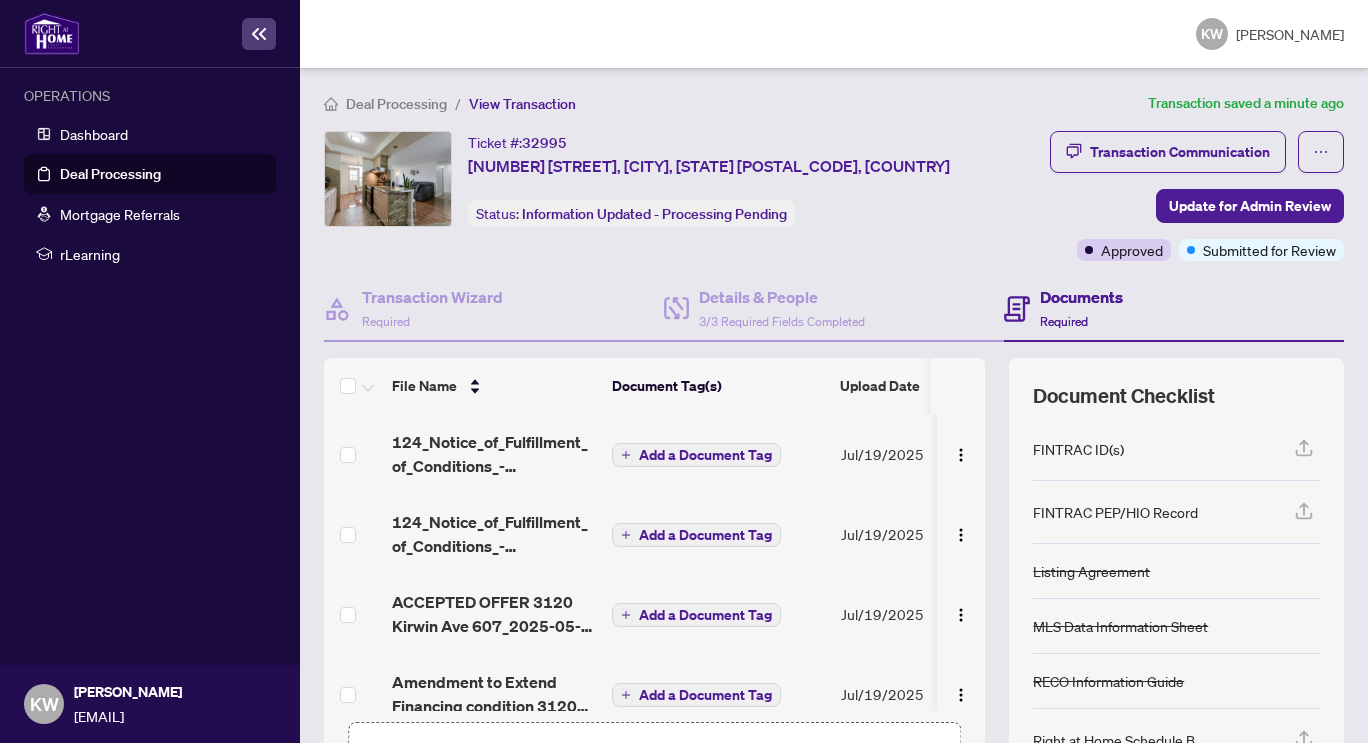 click on "Documents Required" at bounding box center [1081, 308] 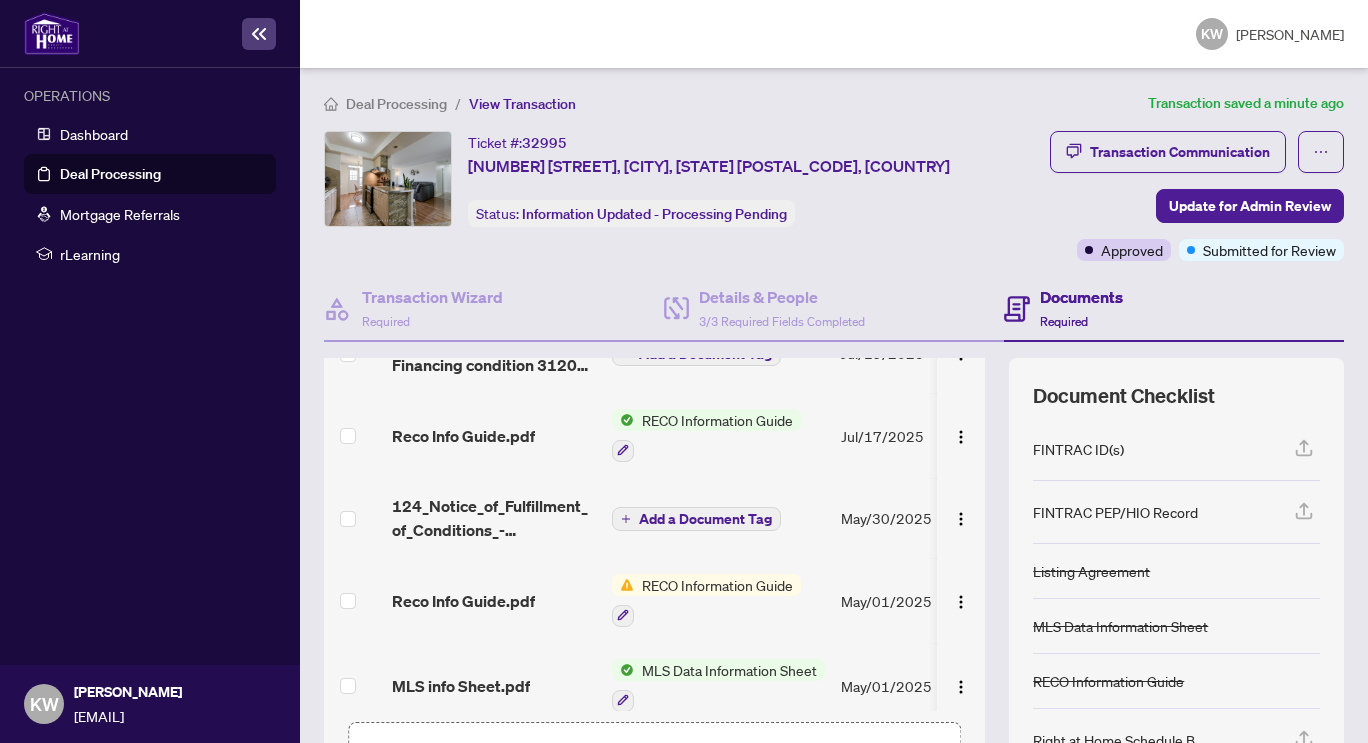 scroll, scrollTop: 245, scrollLeft: 0, axis: vertical 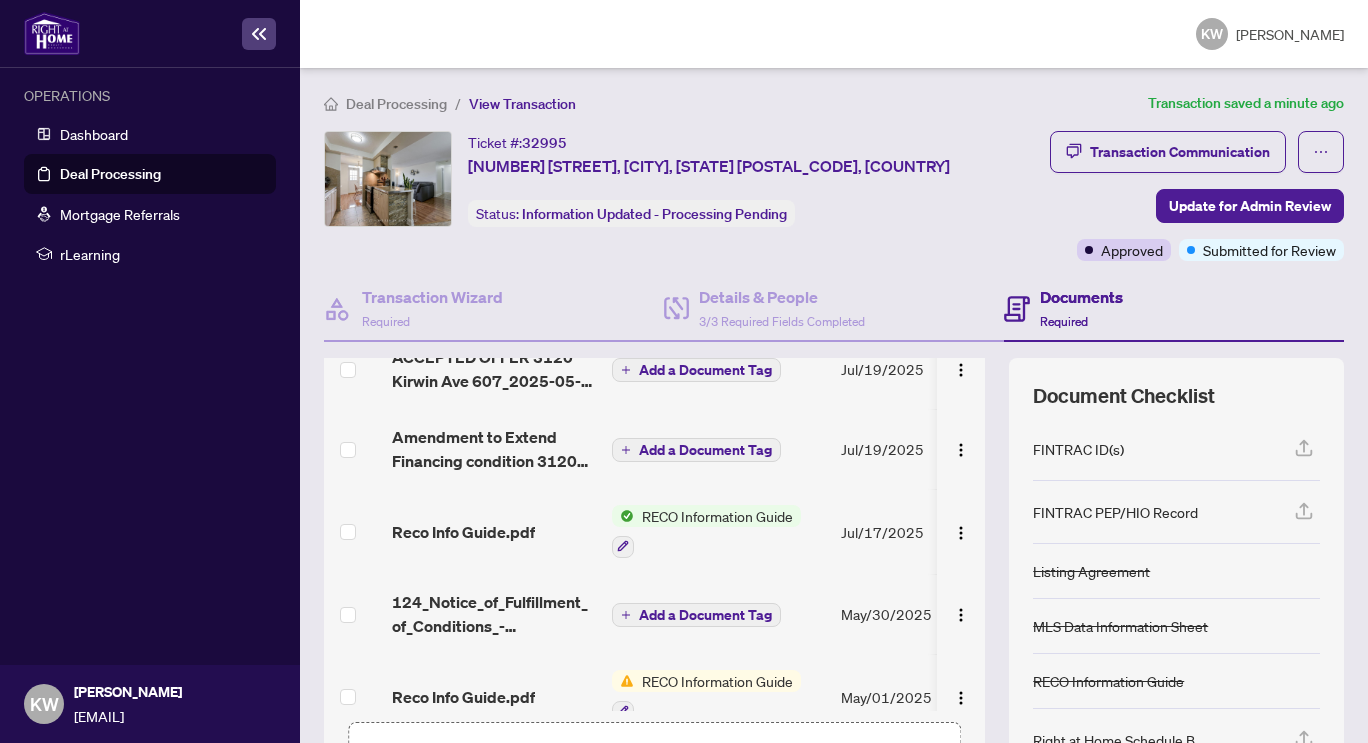click on "Deal Processing / View Transaction Transaction saved   a minute ago Ticket #:  32995 607-3120 Kirwin Ave, Mississauga, Ontario L5A 3R2, Canada Status:   Information Updated - Processing Pending Update for Admin Review Transaction Communication Update for Admin Review Approved Submitted for Review Transaction Wizard Required Details & People 3/3 Required Fields Completed Documents Required File Name Document Tag(s) Upload Date Status             124_Notice_of_Fulfillment_of_Conditions_-_Agreement_of_Purchase_and_Sale_-_A_-_PropTx-OREA 2.pdf Add a Document Tag Jul/19/2025 Pending Review 124_Notice_of_Fulfillment_of_Conditions_-_Agreement_of_Purchase_and_Sale_-_B_-_PropTx-OREA 3.pdf Add a Document Tag Jul/19/2025 Pending Review ACCEPTED OFFER 3120 Kirwin Ave 607_2025-05-22 16_51_36.pdf Add a Document Tag Jul/19/2025 Pending Review Amendment to Extend Financing condition 3120 Kirwin Ave 607_2025-05-27 10_39_27.pdf Add a Document Tag Jul/19/2025 Pending Review Reco  Info Guide.pdf RECO Information Guide" at bounding box center (834, 405) 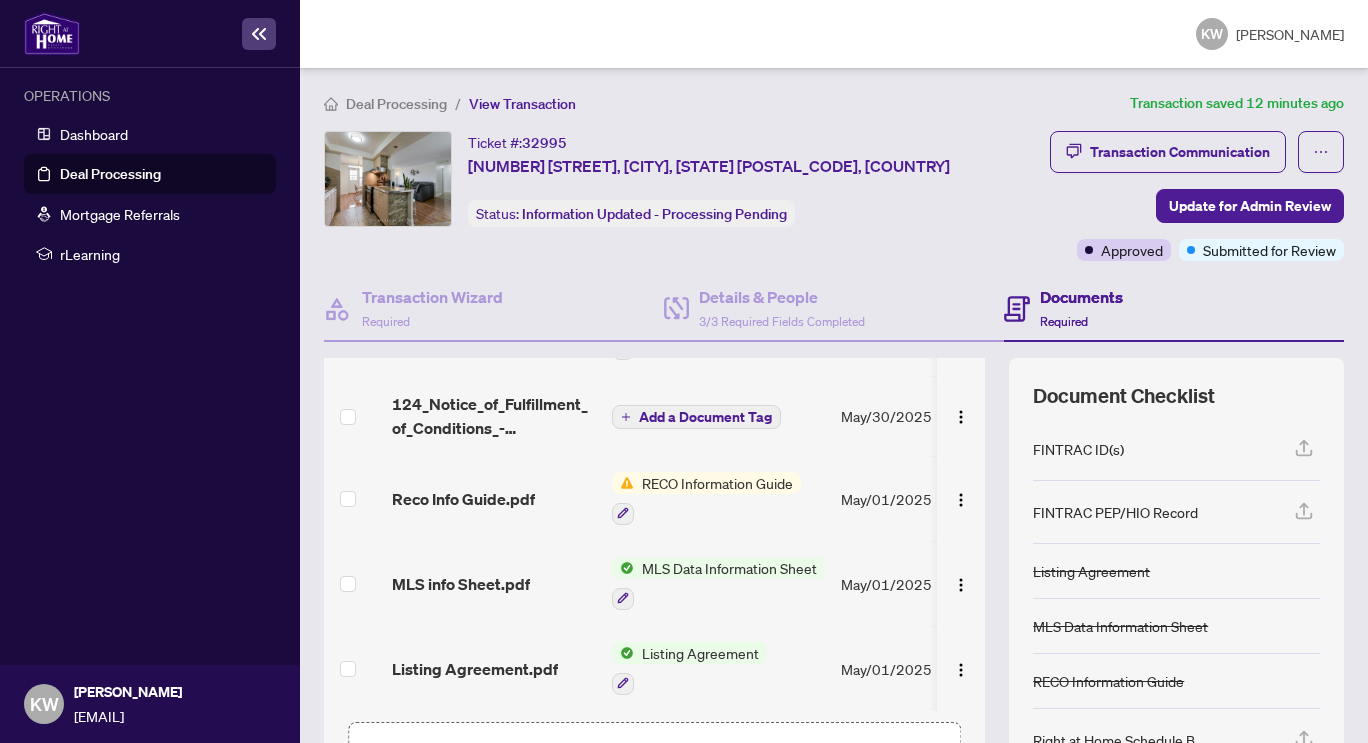 scroll, scrollTop: 0, scrollLeft: 0, axis: both 